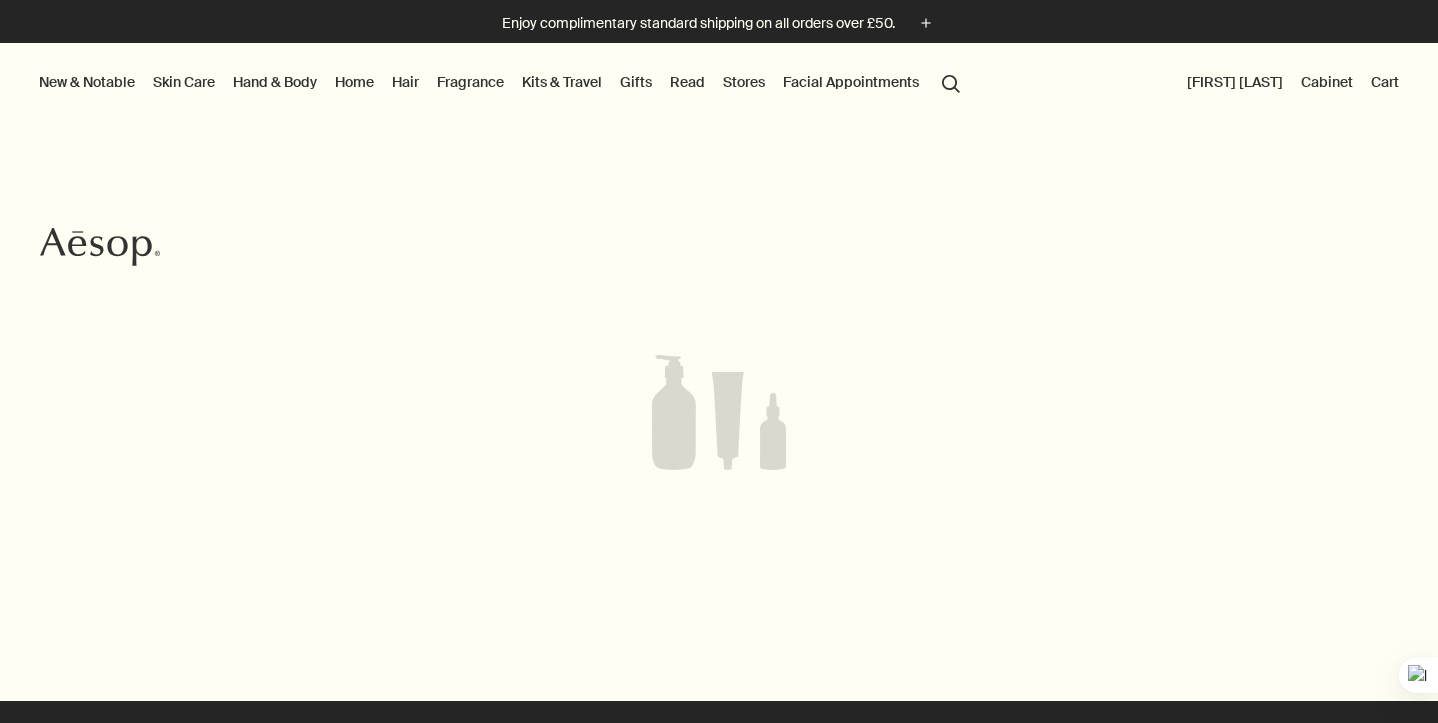 scroll, scrollTop: 0, scrollLeft: 0, axis: both 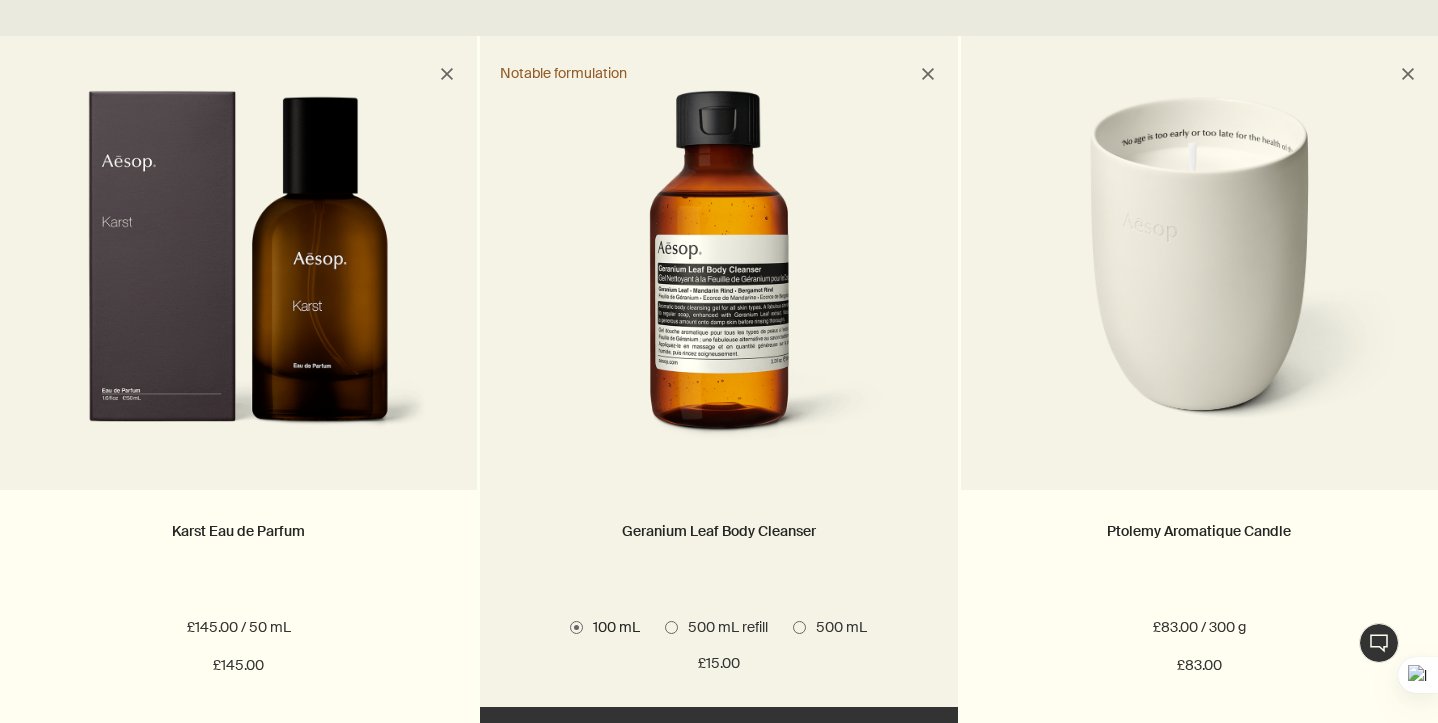 click on "500 mL refill" at bounding box center (723, 627) 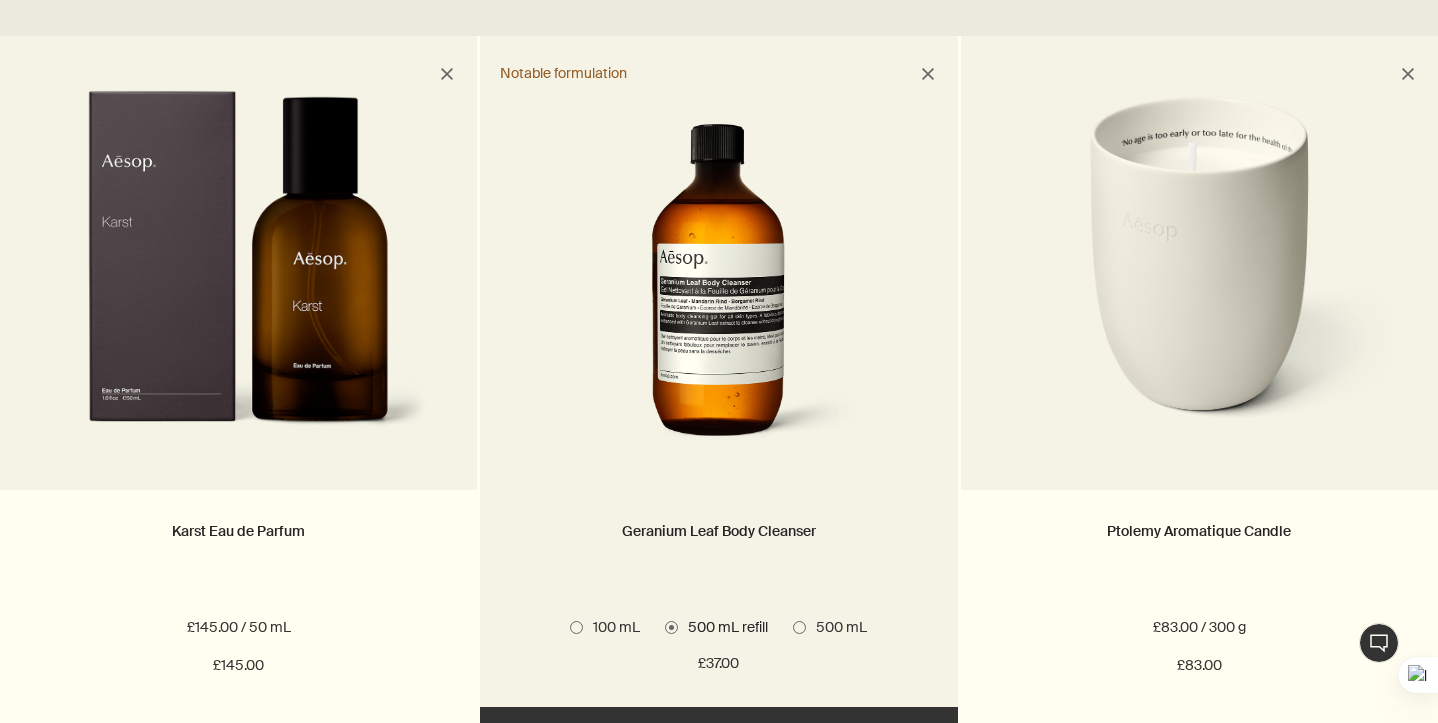 click on "500 mL" at bounding box center [836, 627] 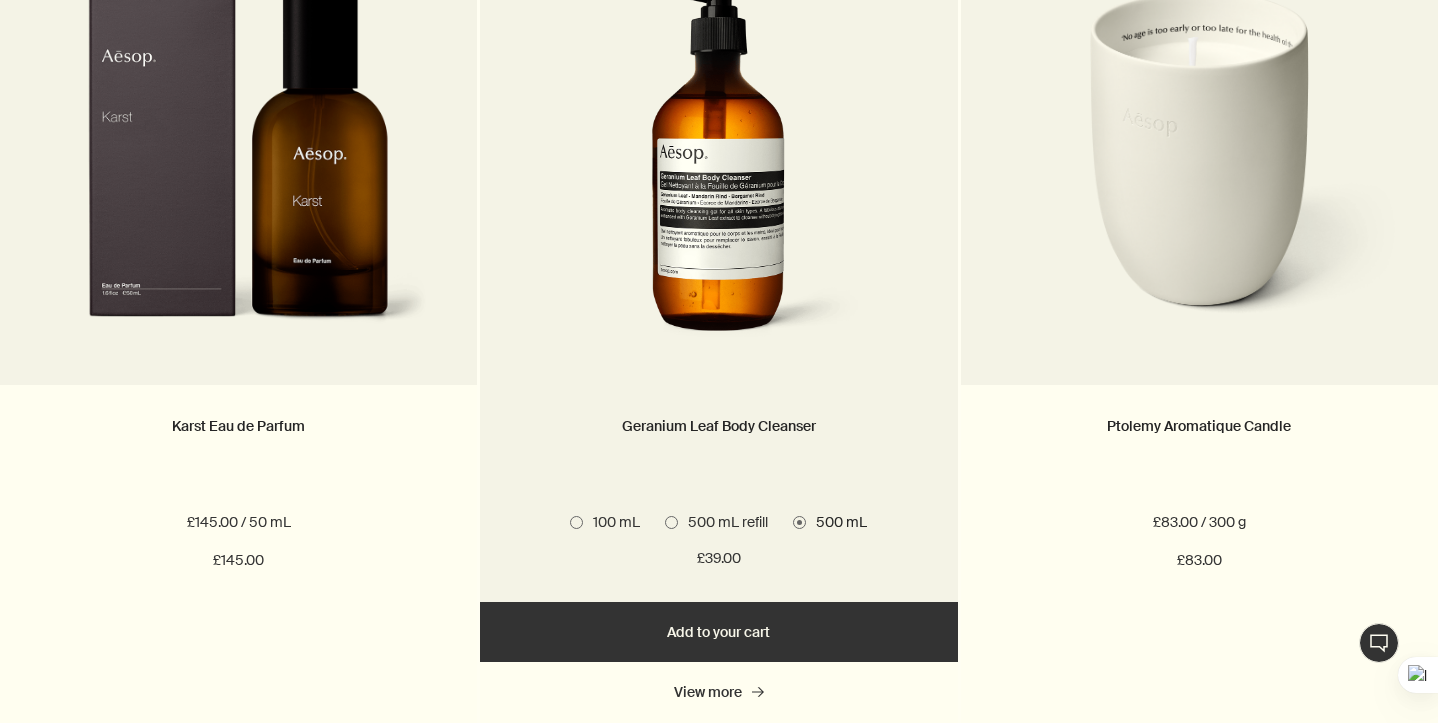 scroll, scrollTop: 738, scrollLeft: 0, axis: vertical 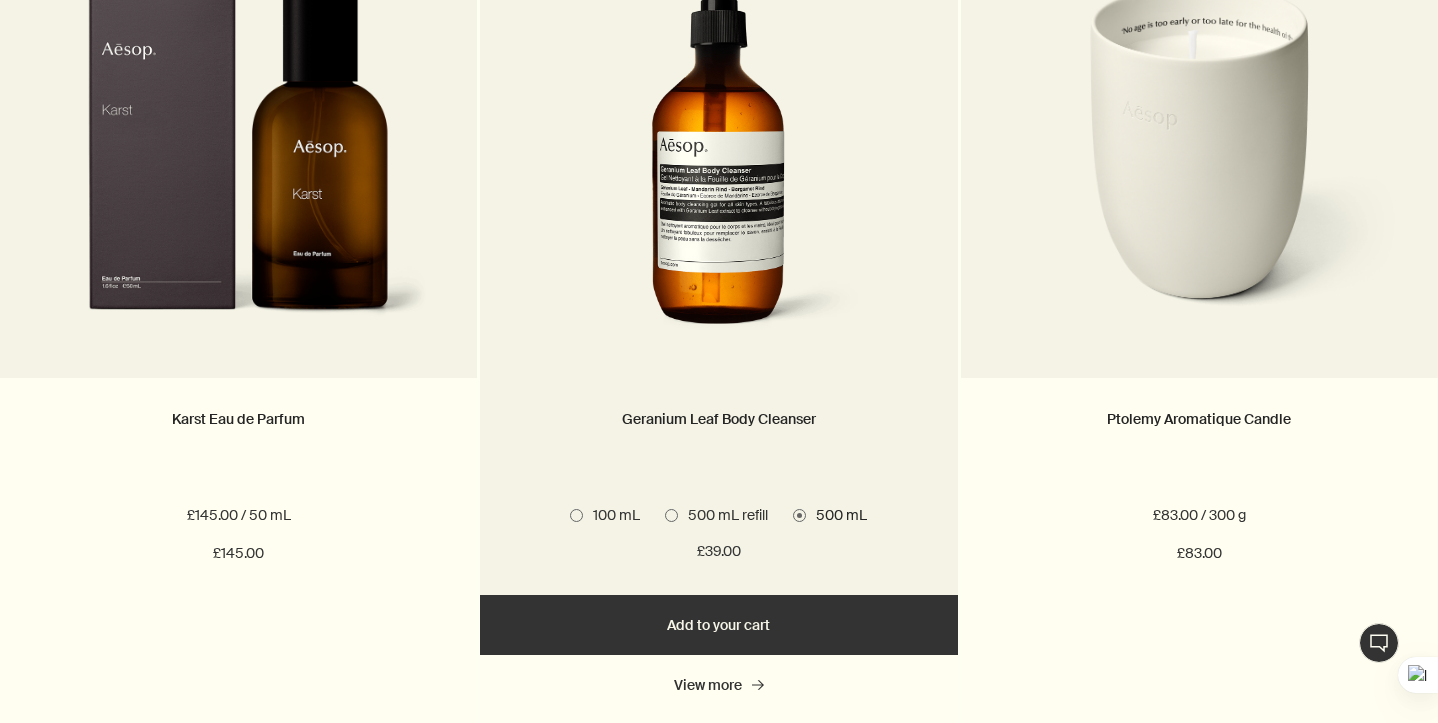 click on "Add Add to your cart" at bounding box center [718, 625] 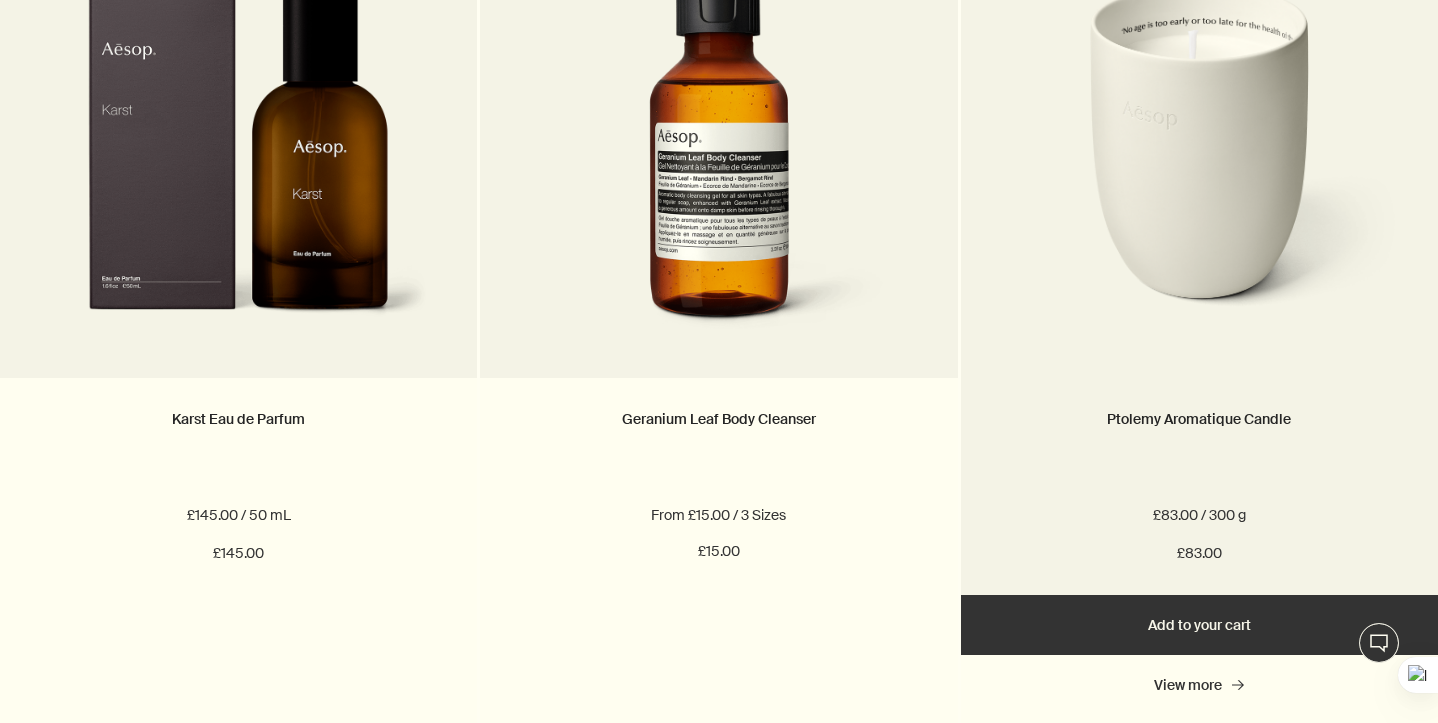 click on "Add Add to your cart" at bounding box center (1199, 625) 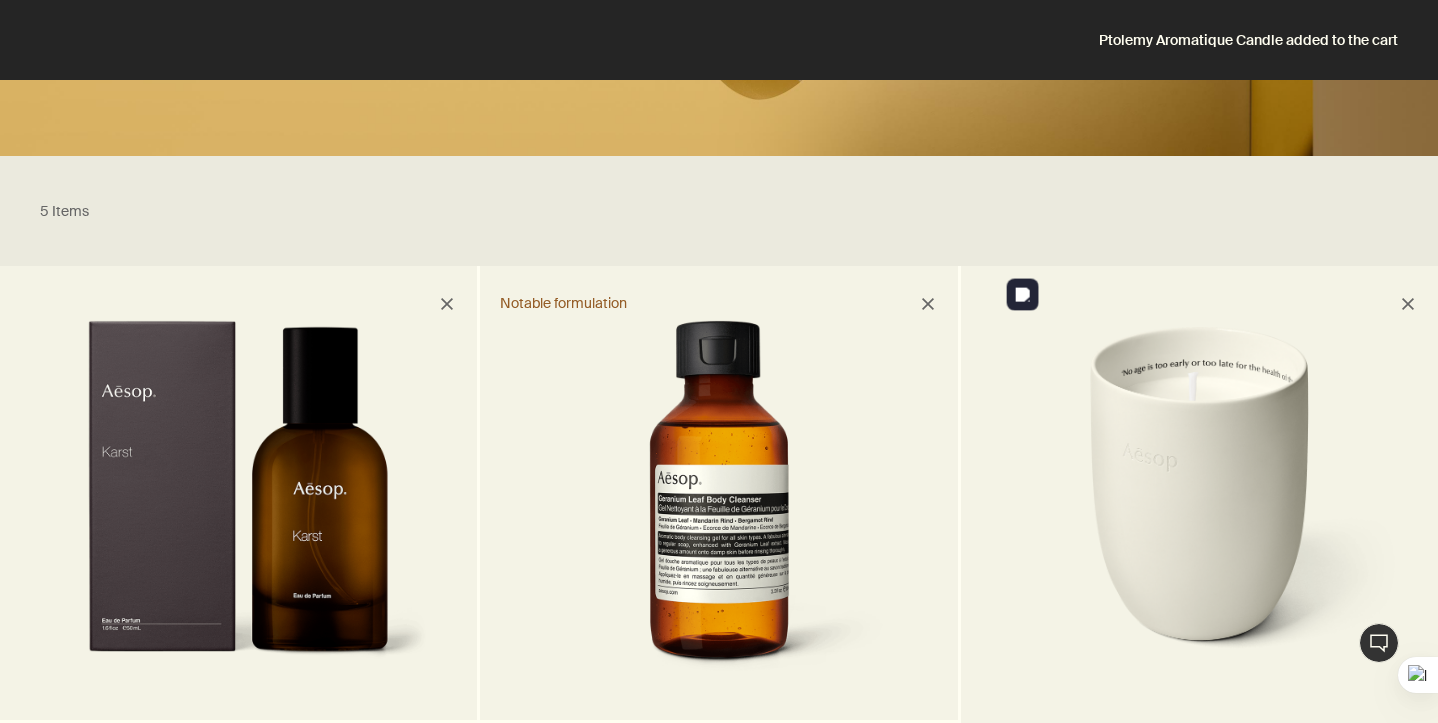 scroll, scrollTop: 0, scrollLeft: 0, axis: both 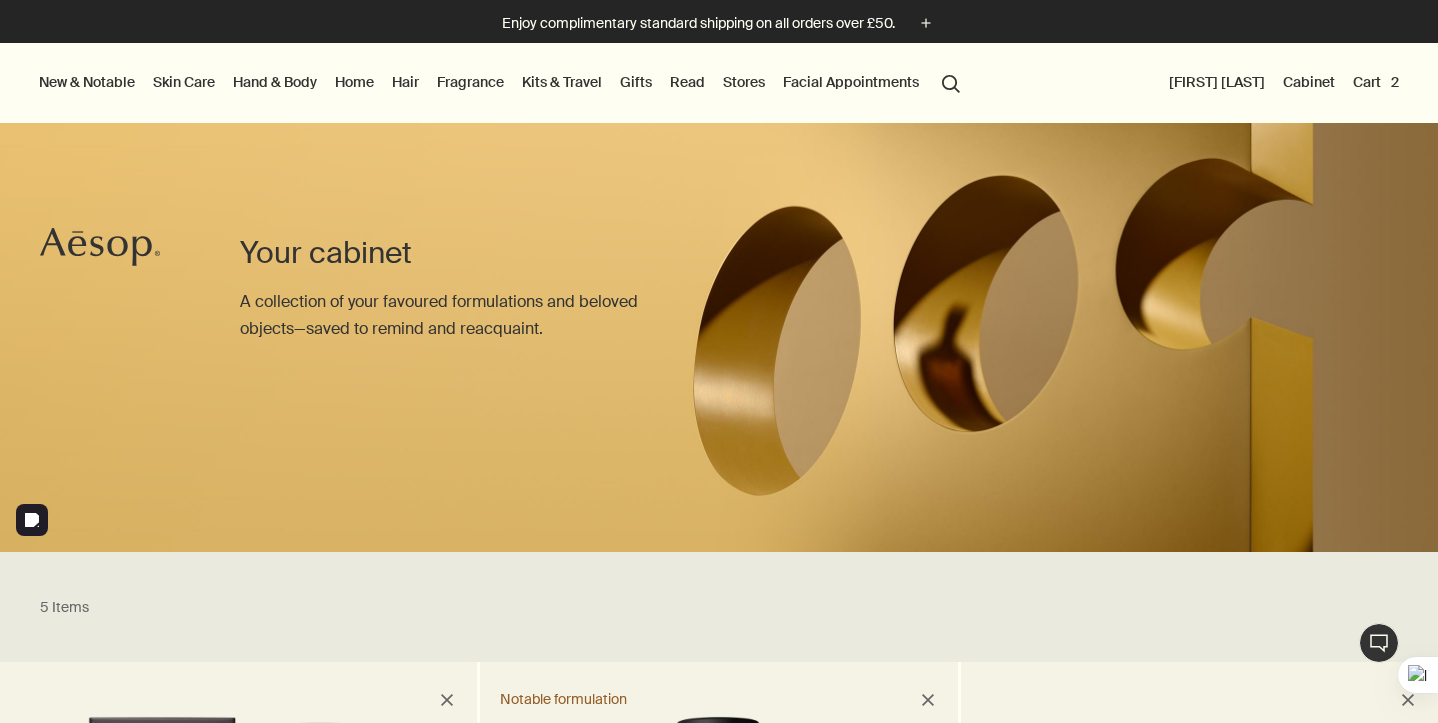 click on "New & Notable" at bounding box center [87, 82] 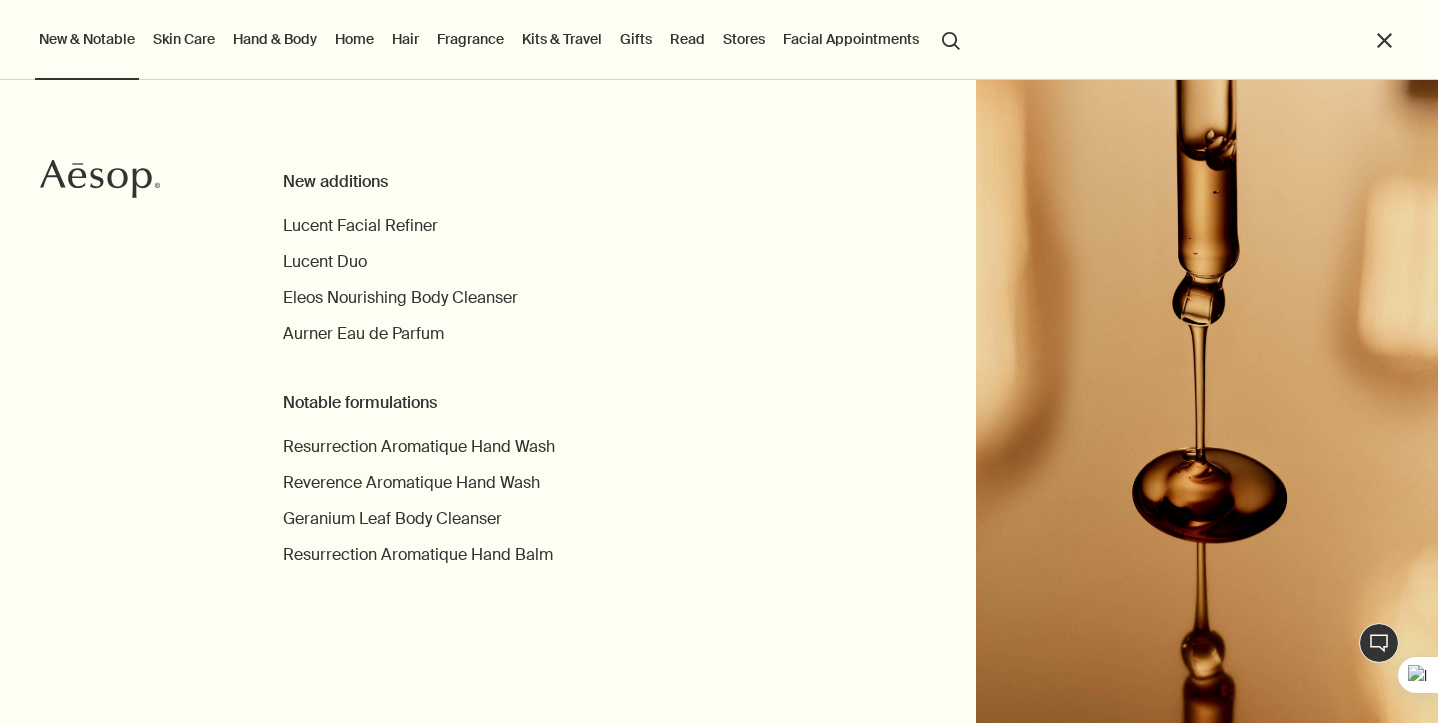 click on "Hand & Body" at bounding box center (275, 39) 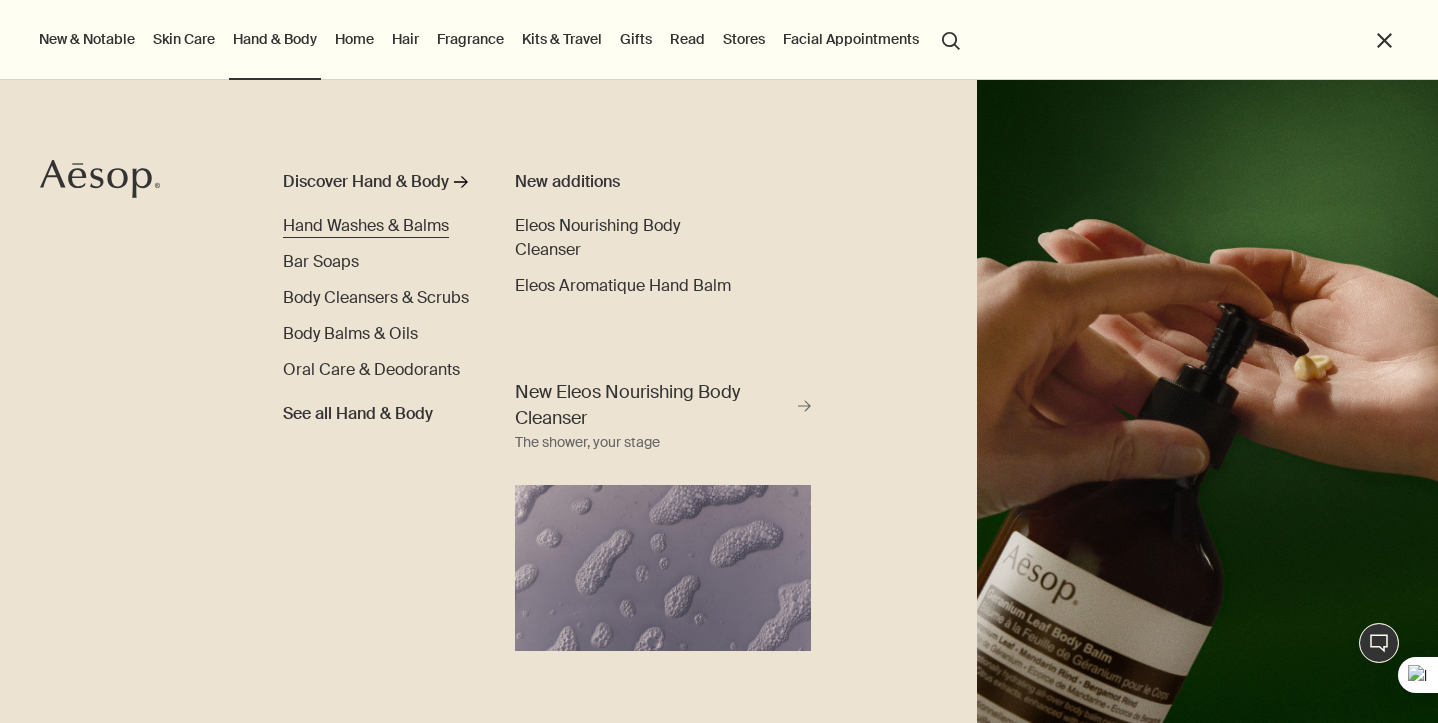 click on "Hand Washes & Balms" at bounding box center (366, 225) 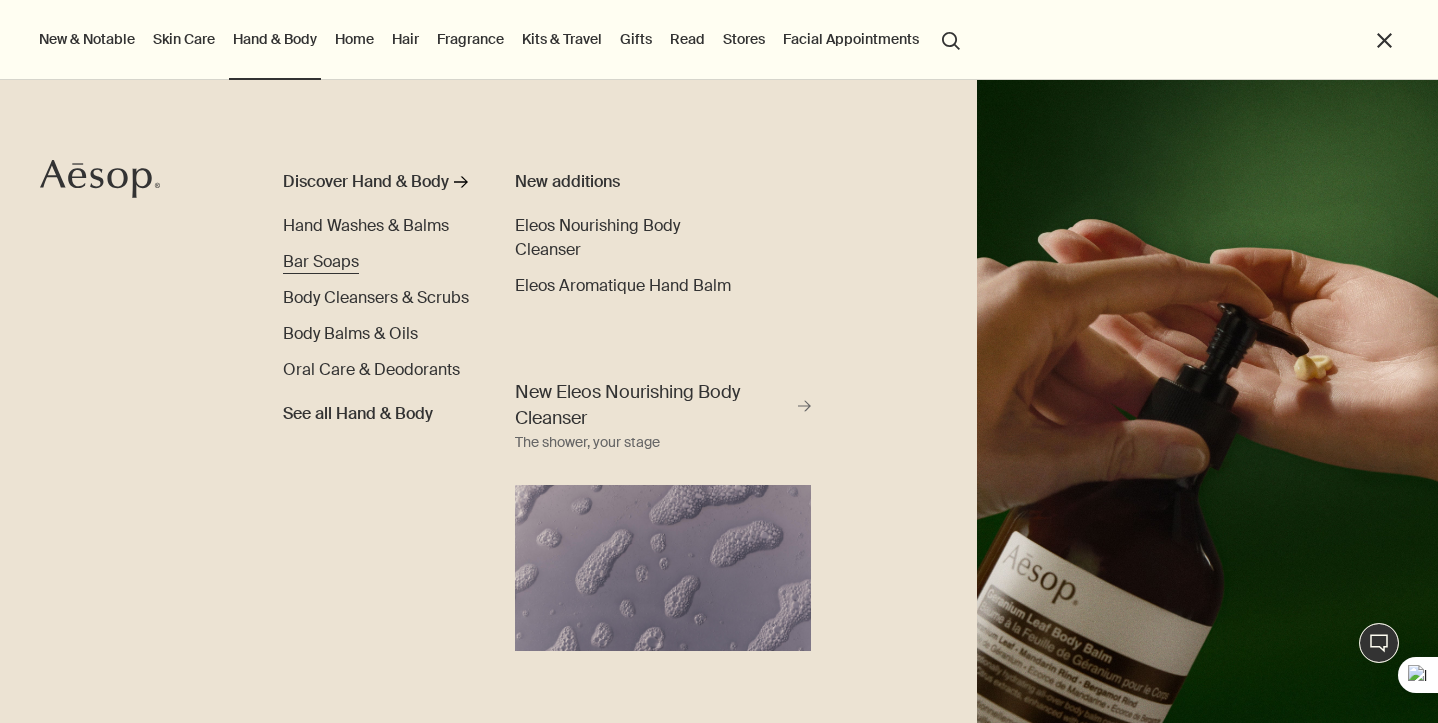 click on "Bar Soaps" at bounding box center (321, 261) 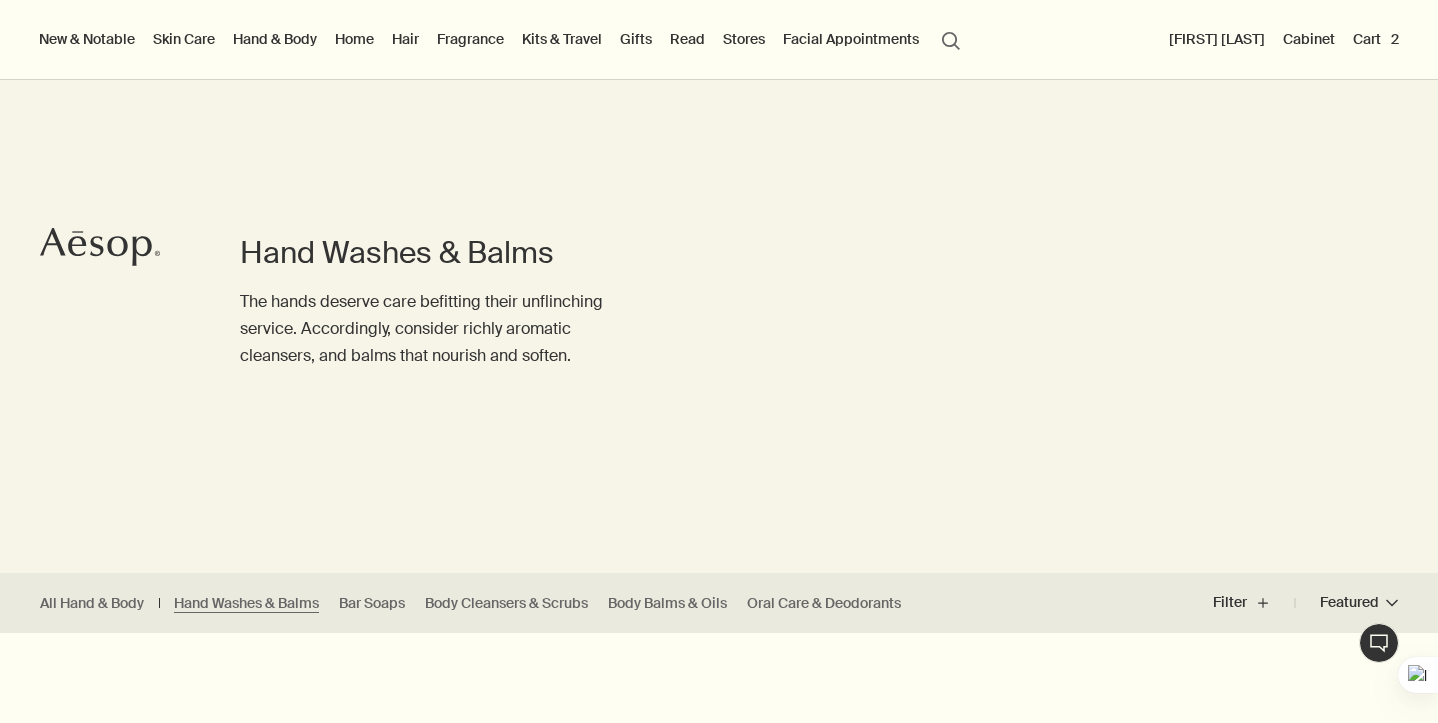 scroll, scrollTop: 0, scrollLeft: 0, axis: both 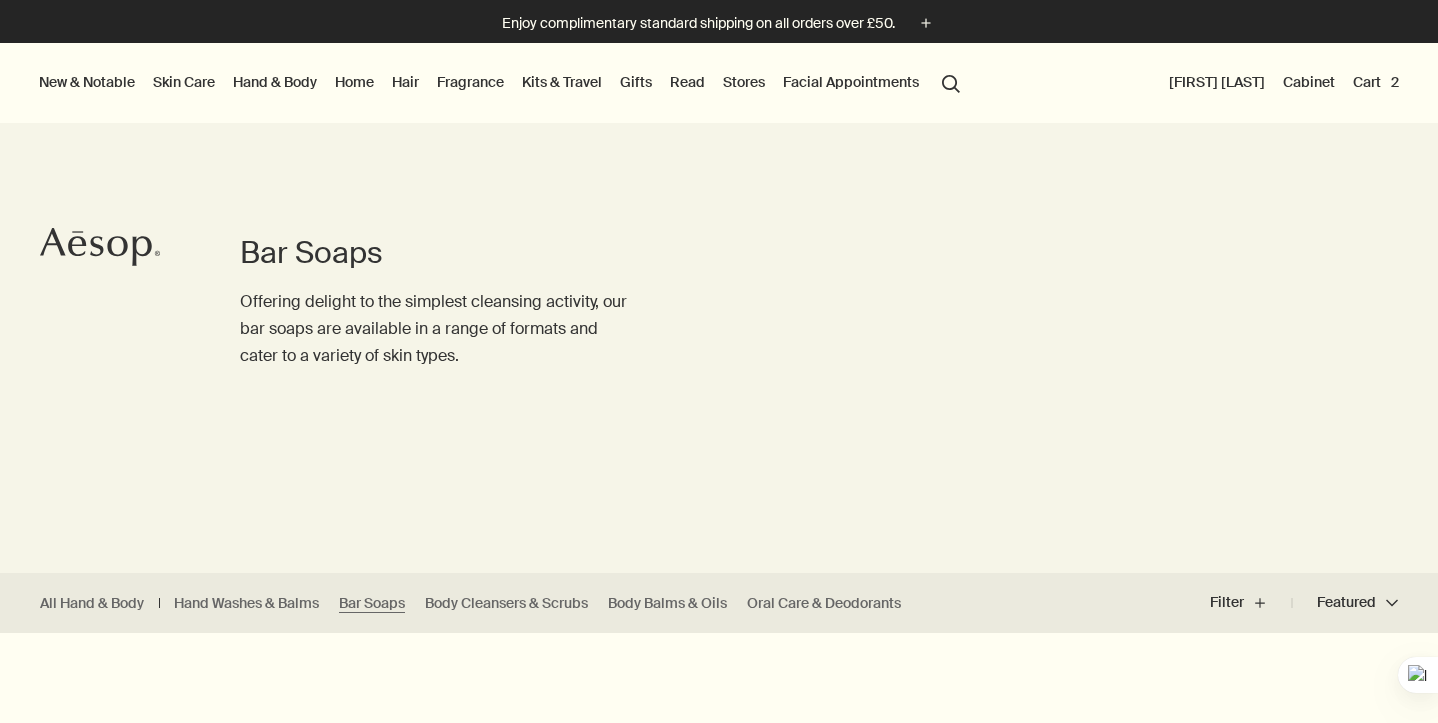 click on "Hand & Body" at bounding box center [275, 82] 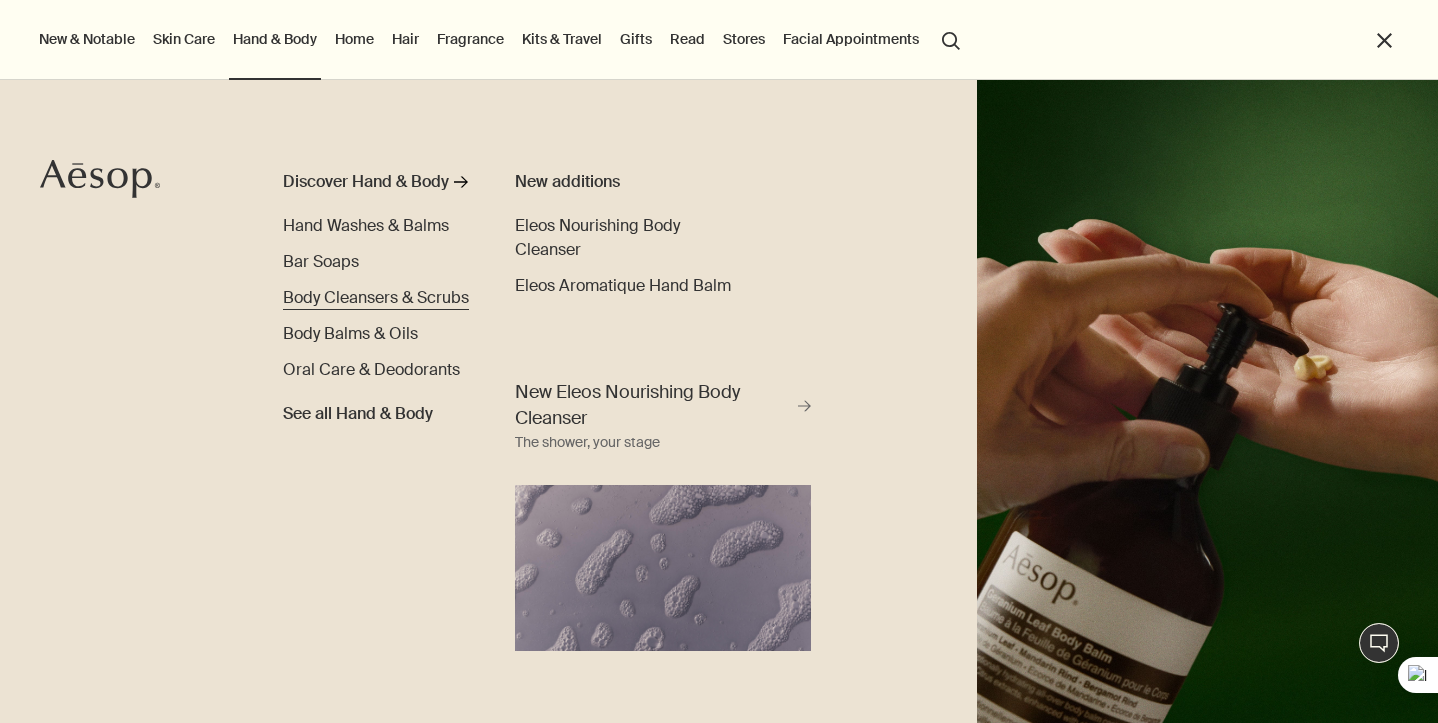 click on "Body Cleansers & Scrubs" at bounding box center [376, 297] 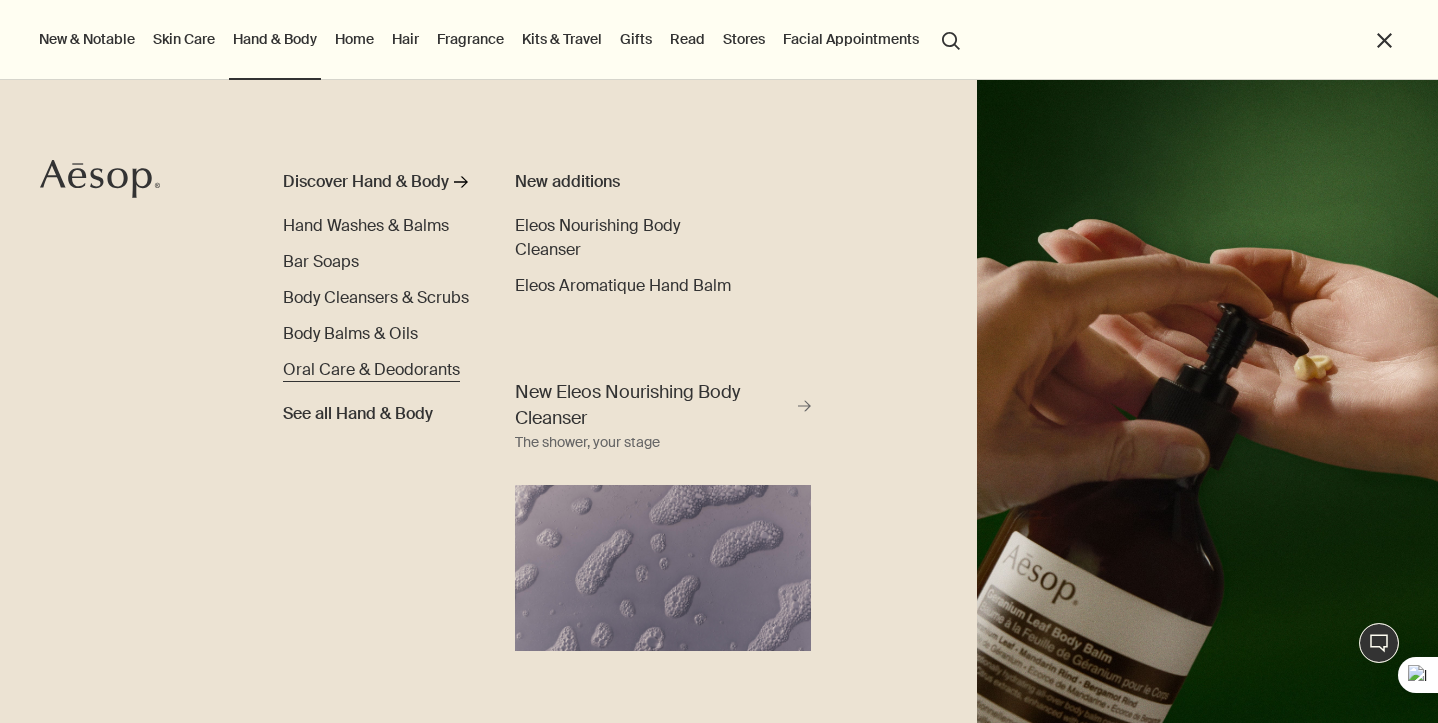 click on "Oral Care & Deodorants" at bounding box center [371, 369] 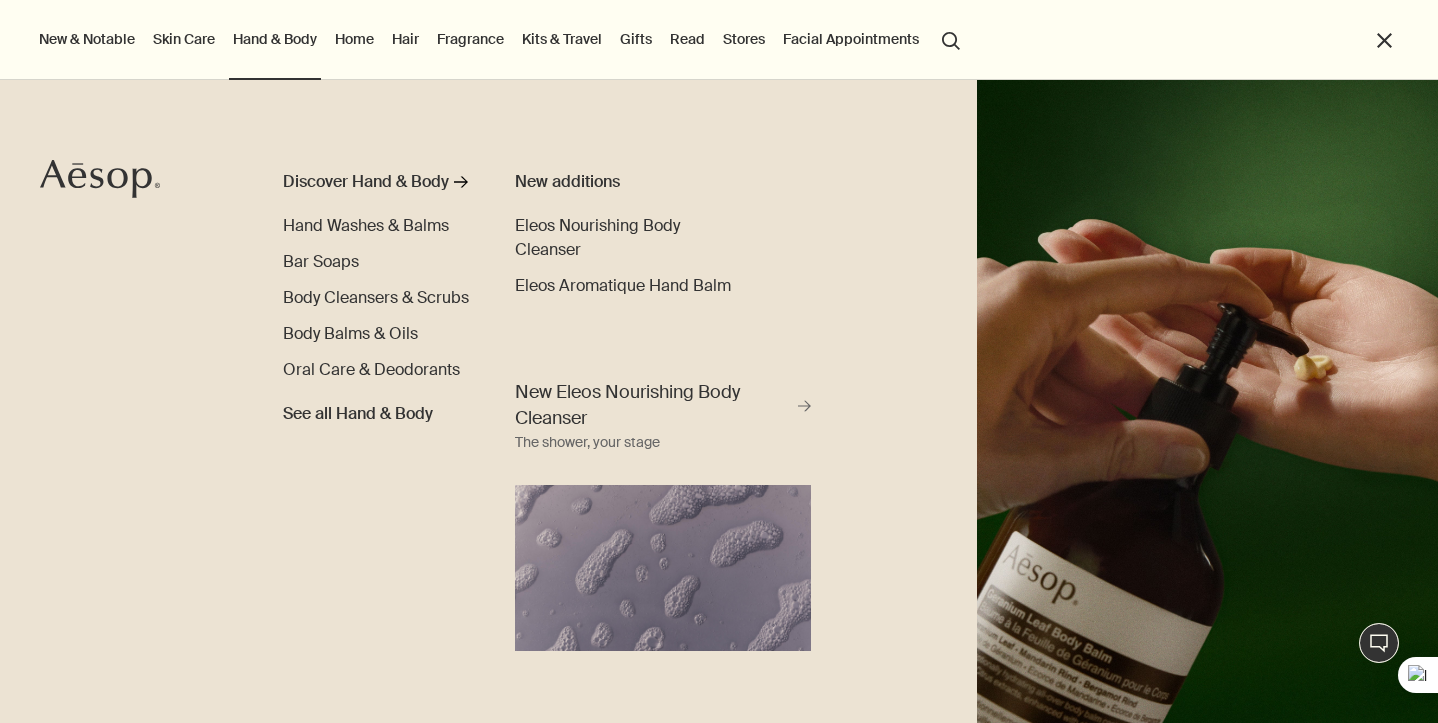 click on "Home" at bounding box center [354, 39] 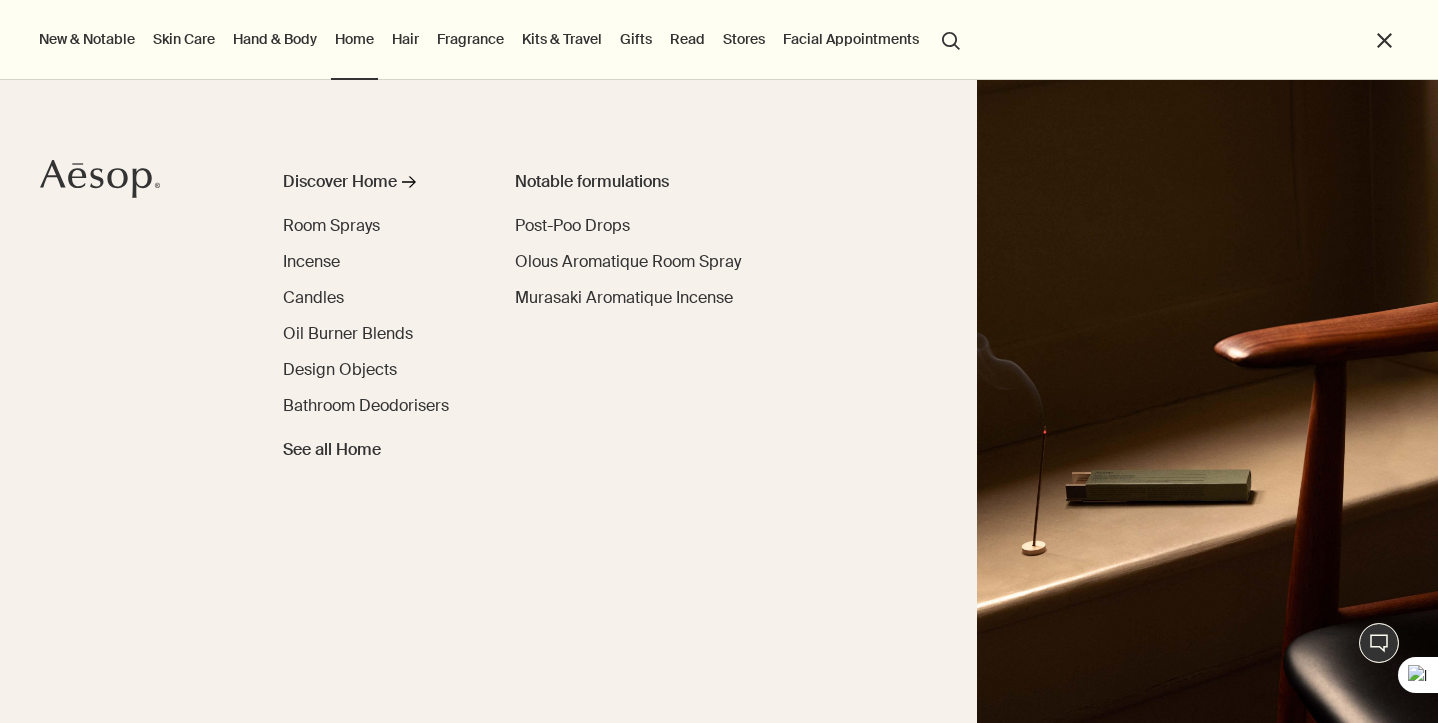 click on "Hair" at bounding box center (405, 39) 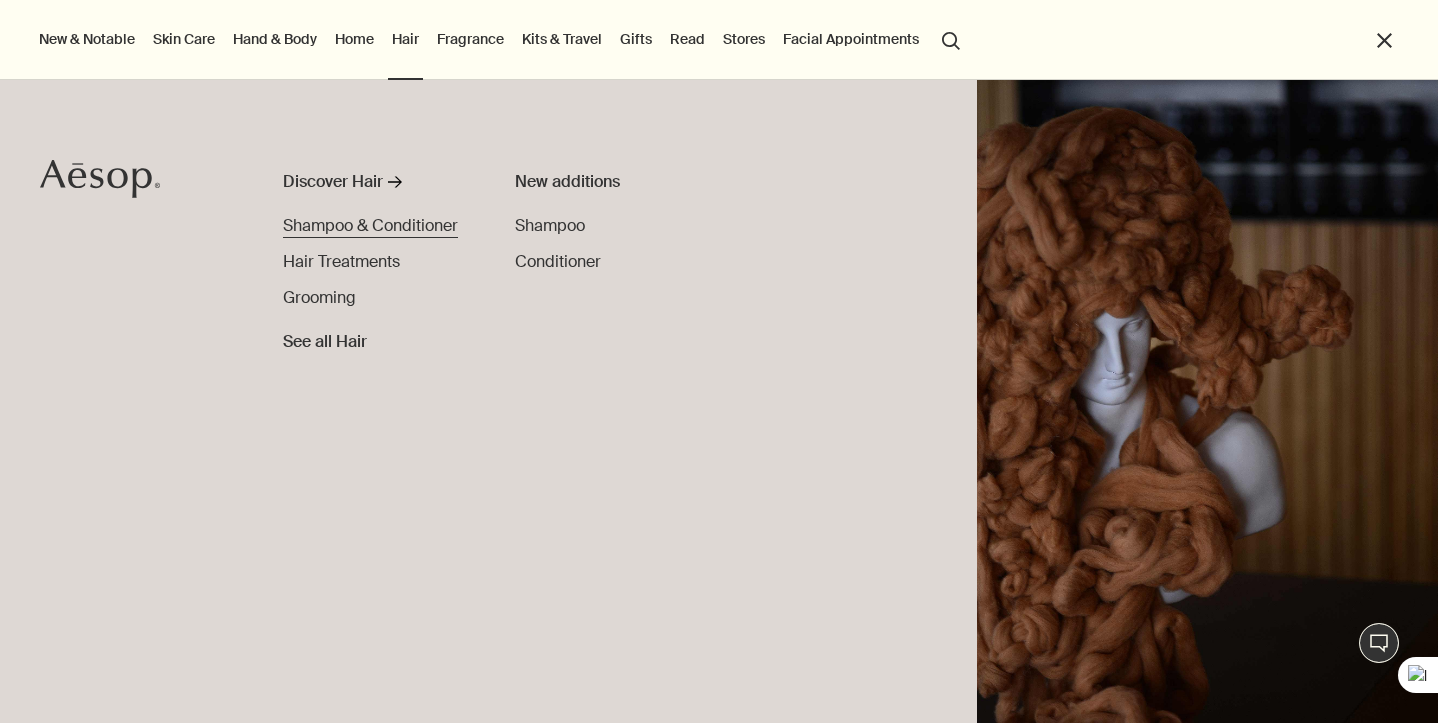 click on "Shampoo & Conditioner" at bounding box center (370, 225) 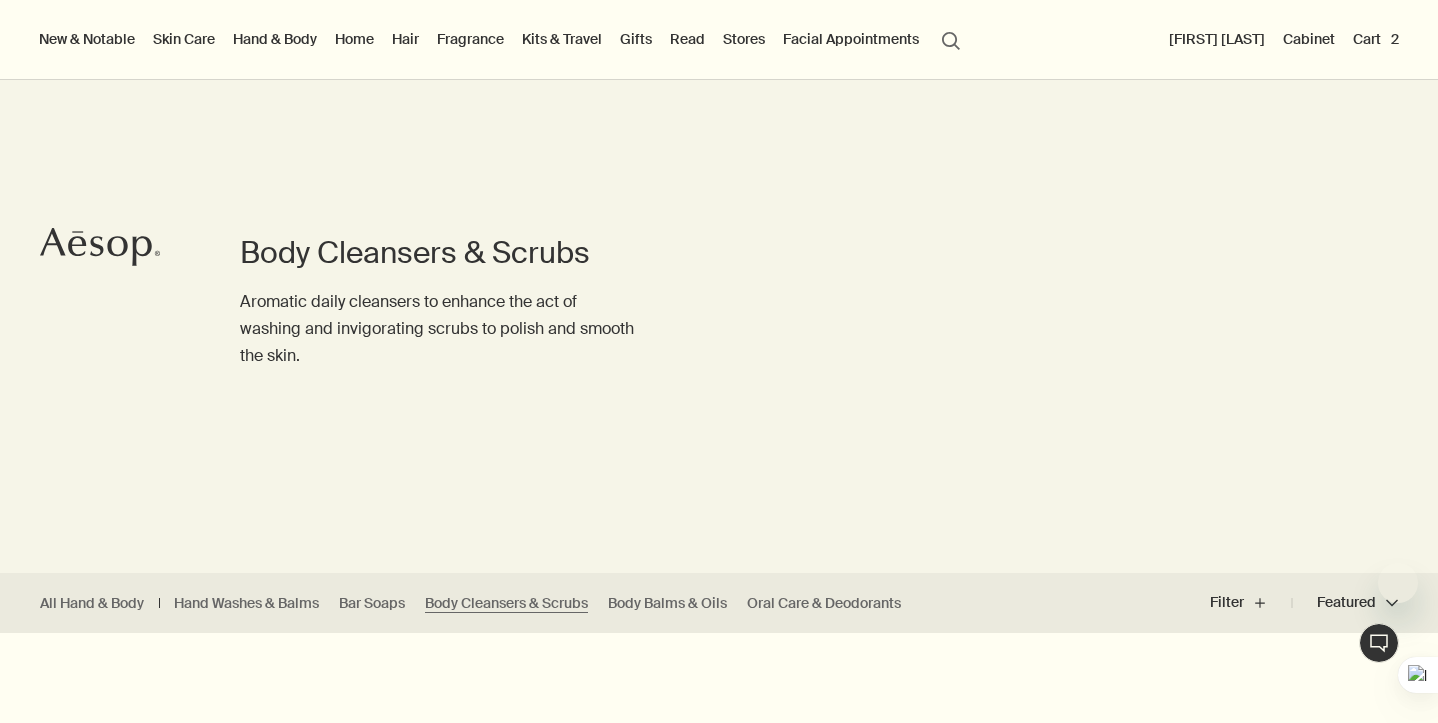 scroll, scrollTop: 0, scrollLeft: 0, axis: both 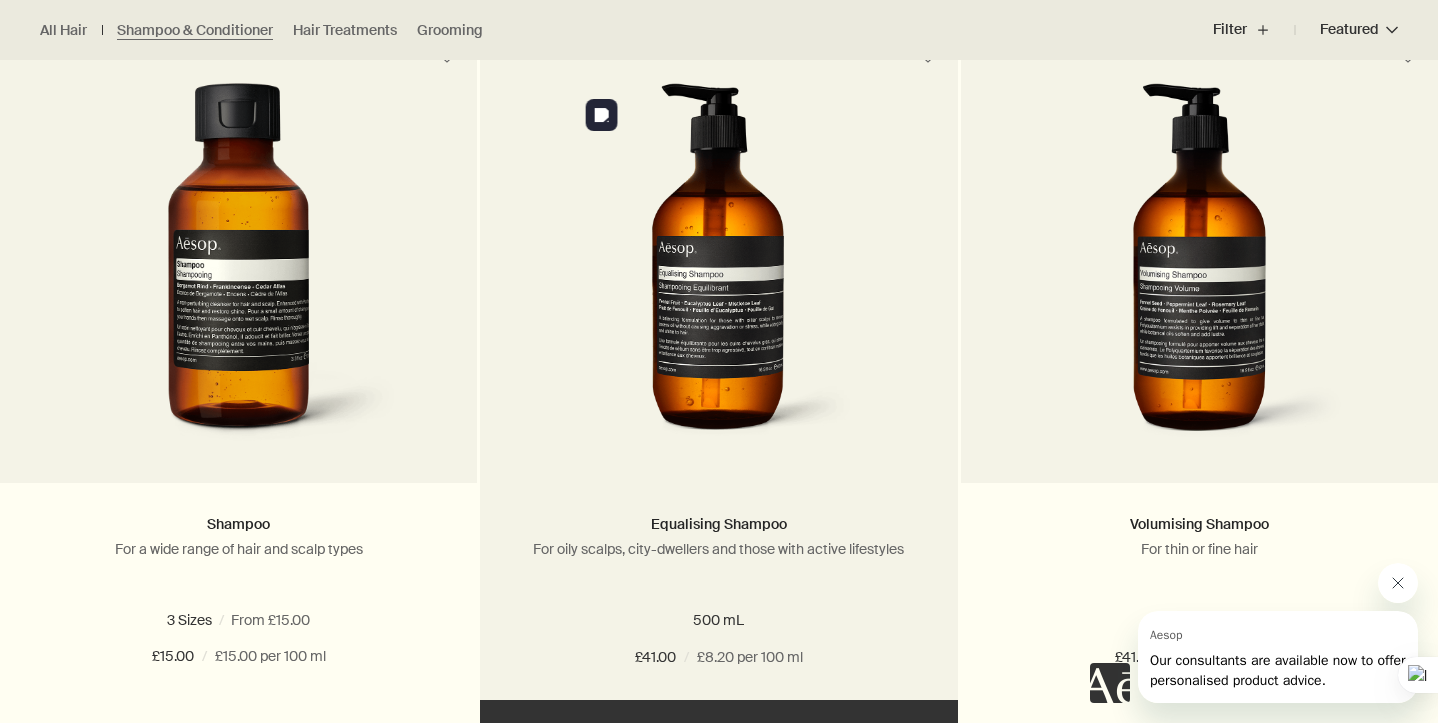 click at bounding box center [719, 268] 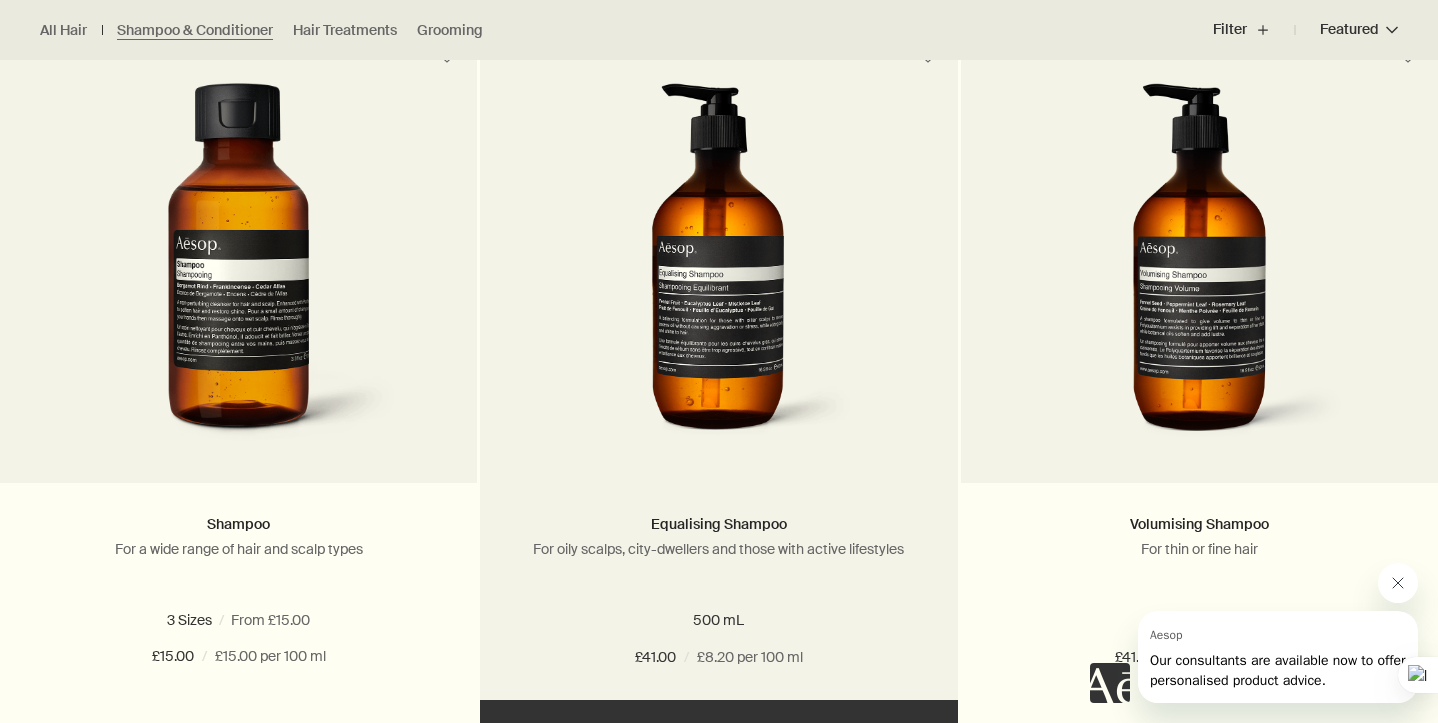 scroll, scrollTop: 704, scrollLeft: 0, axis: vertical 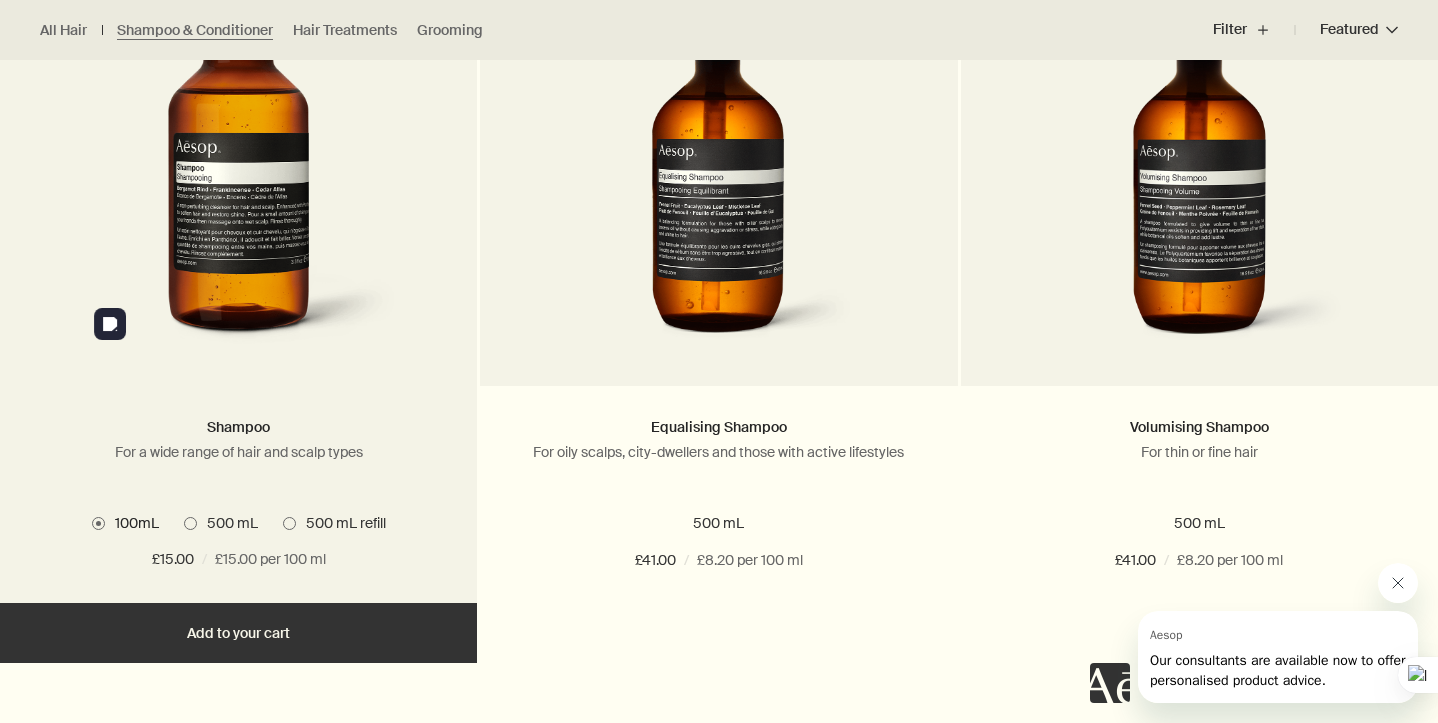click at bounding box center [238, 171] 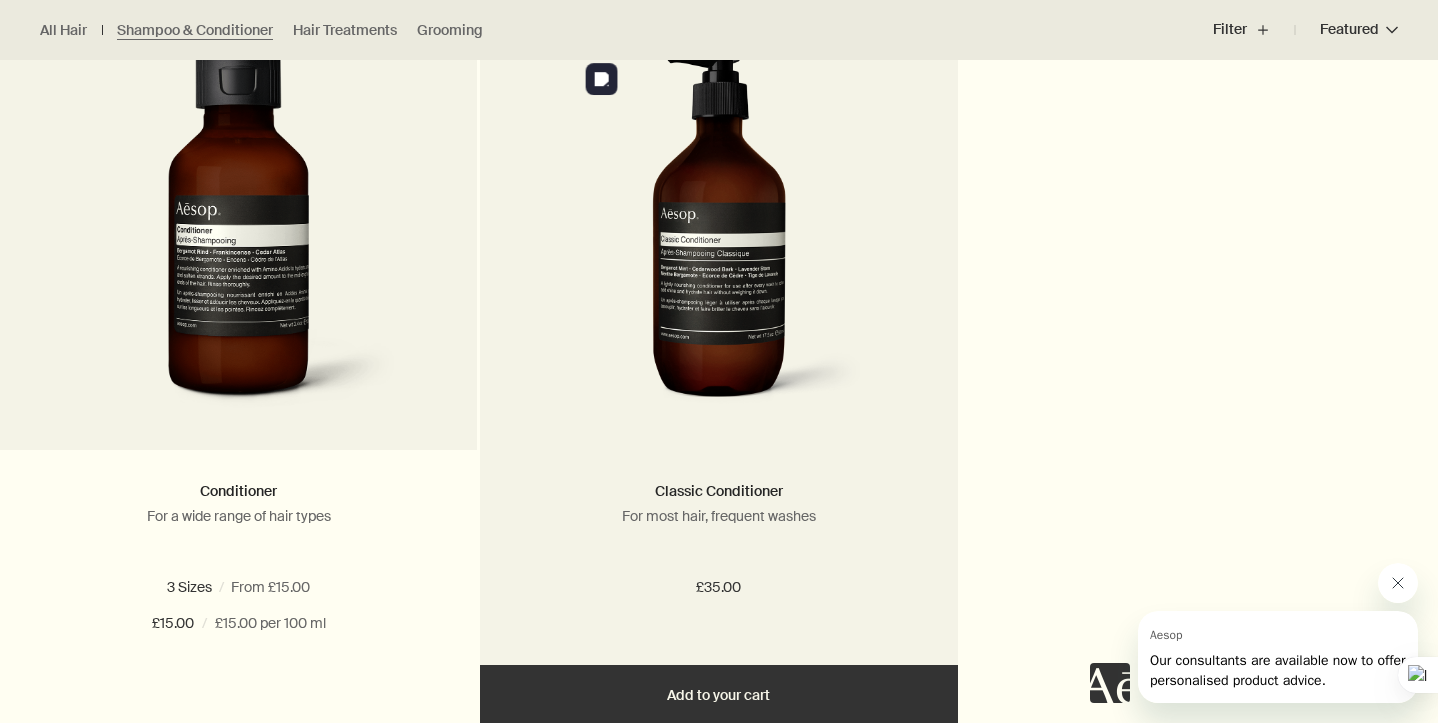 scroll, scrollTop: 1377, scrollLeft: 0, axis: vertical 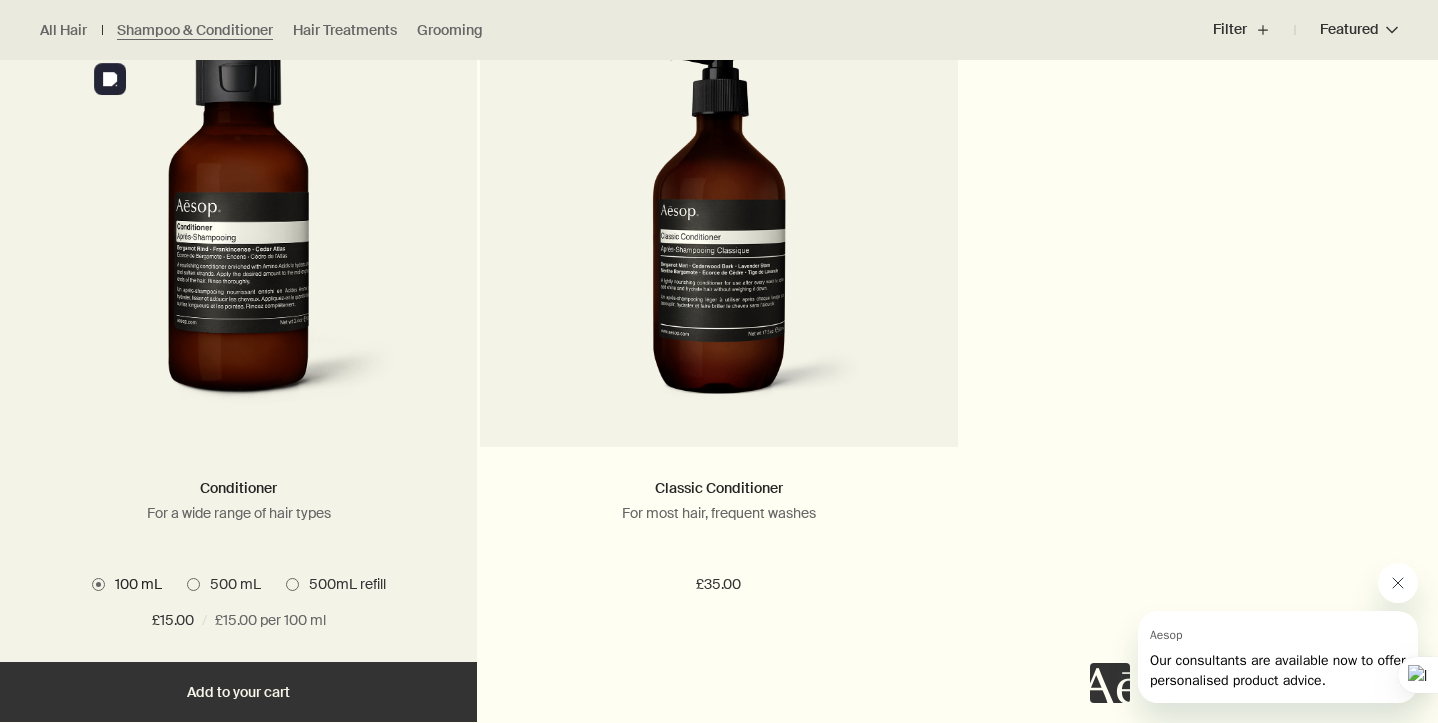 click at bounding box center (238, 232) 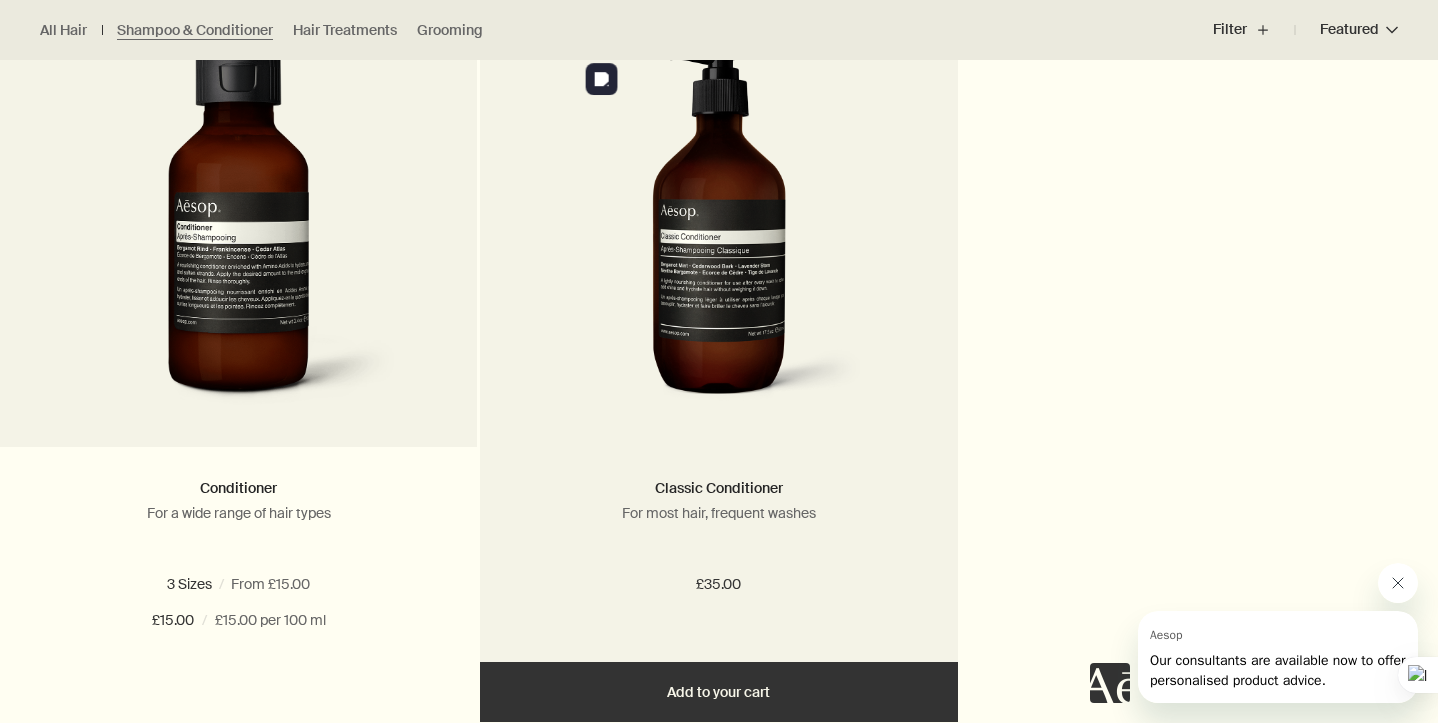 click at bounding box center (719, 232) 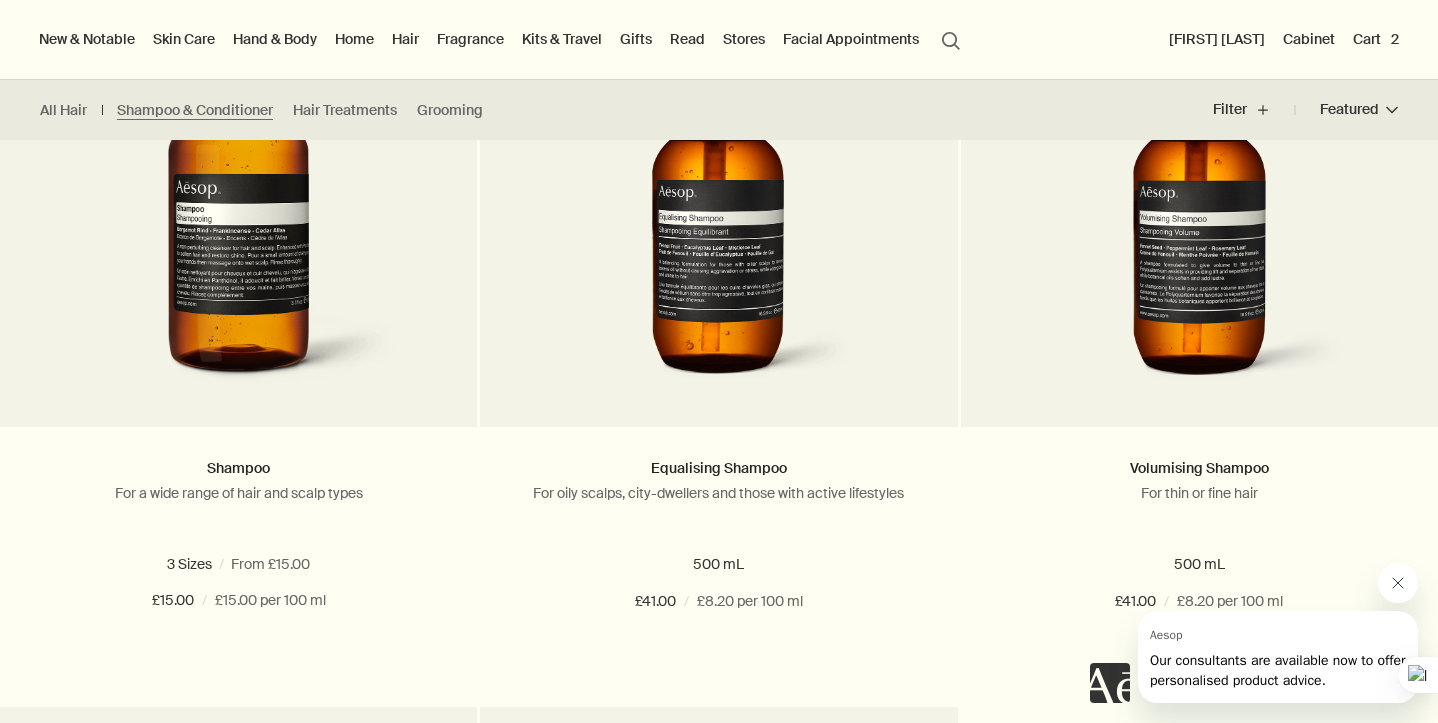 scroll, scrollTop: 632, scrollLeft: 0, axis: vertical 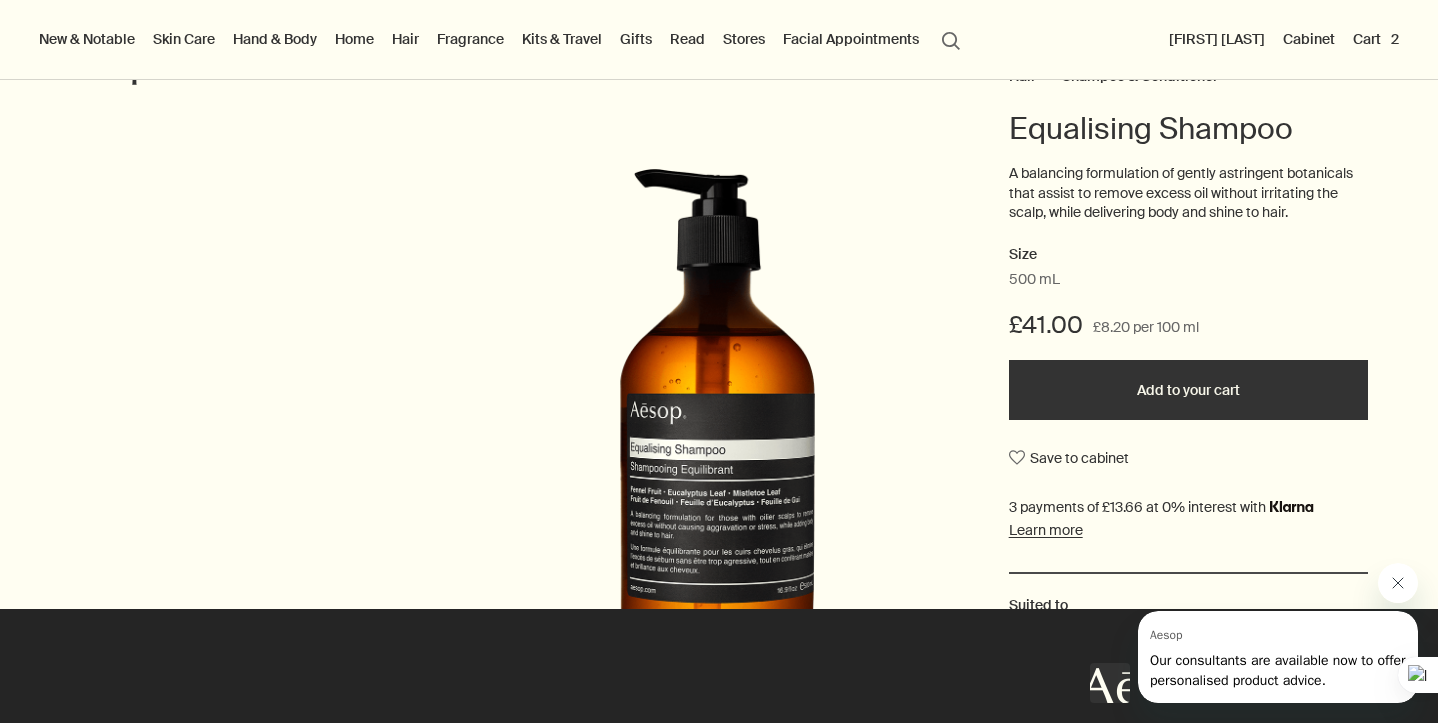 click on "Add to your cart" at bounding box center [1189, 390] 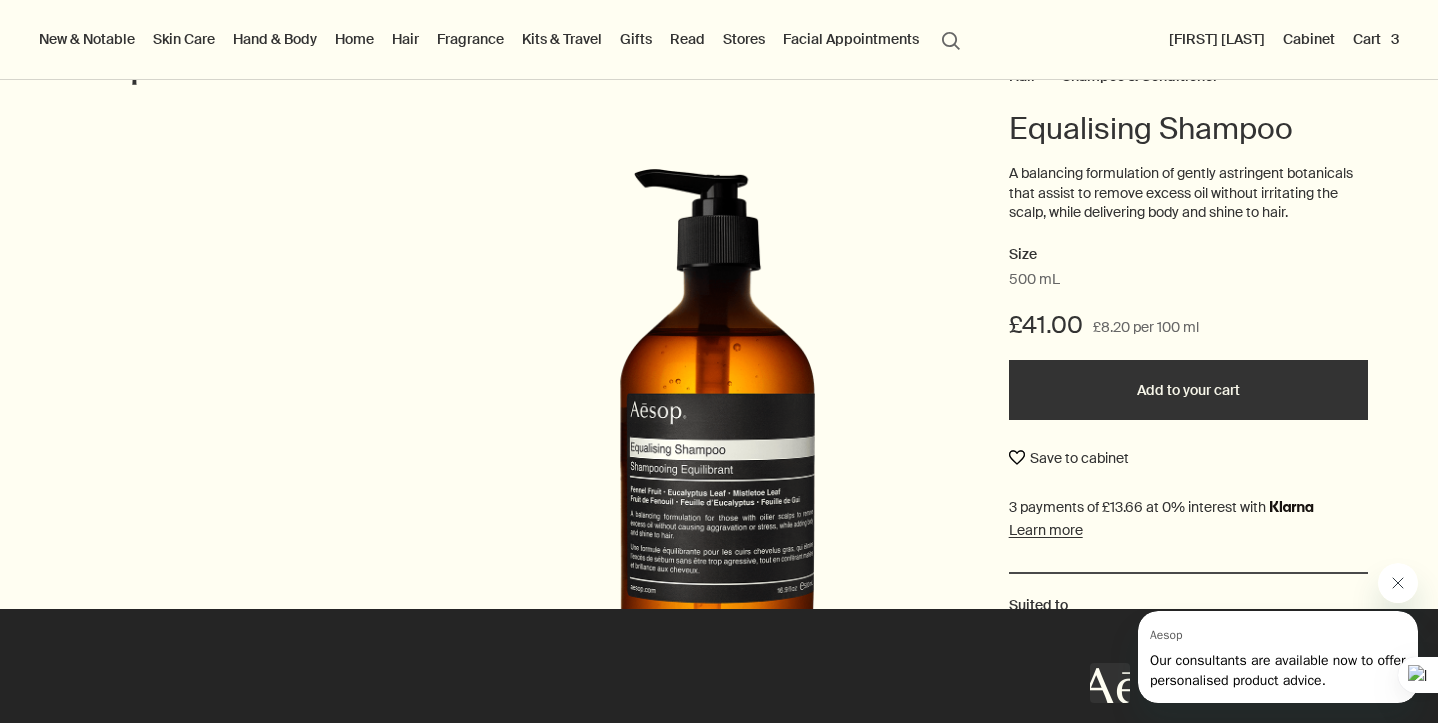 click on "Save to cabinet" at bounding box center (1069, 458) 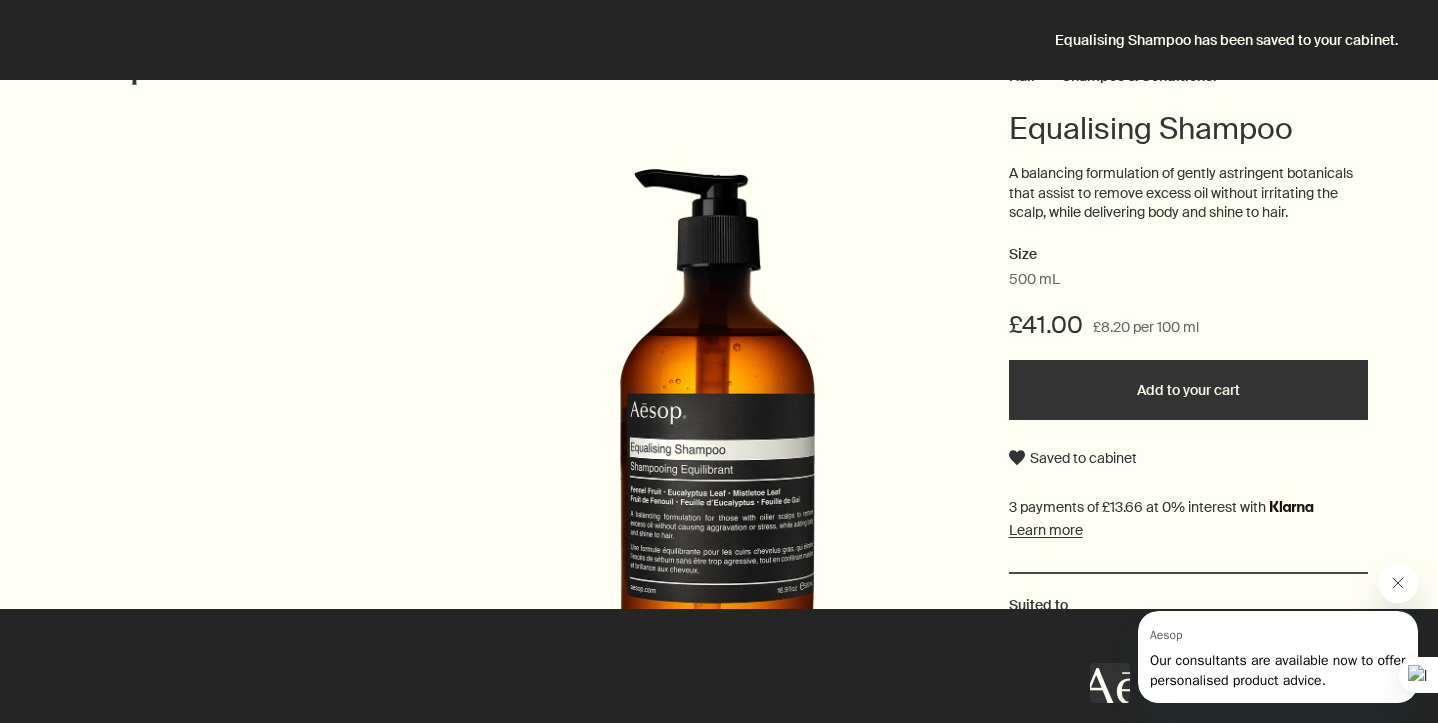 scroll, scrollTop: 0, scrollLeft: 0, axis: both 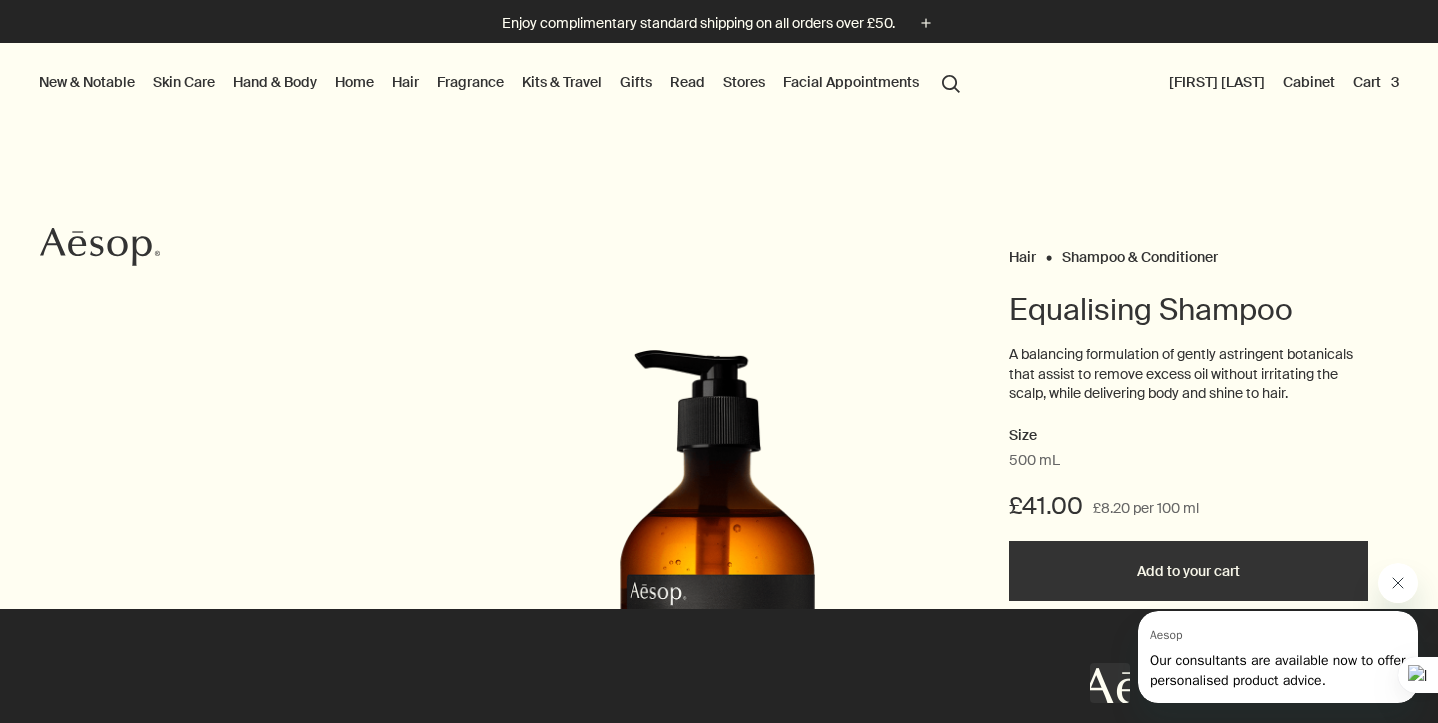 click on "Cart 3" at bounding box center [1376, 82] 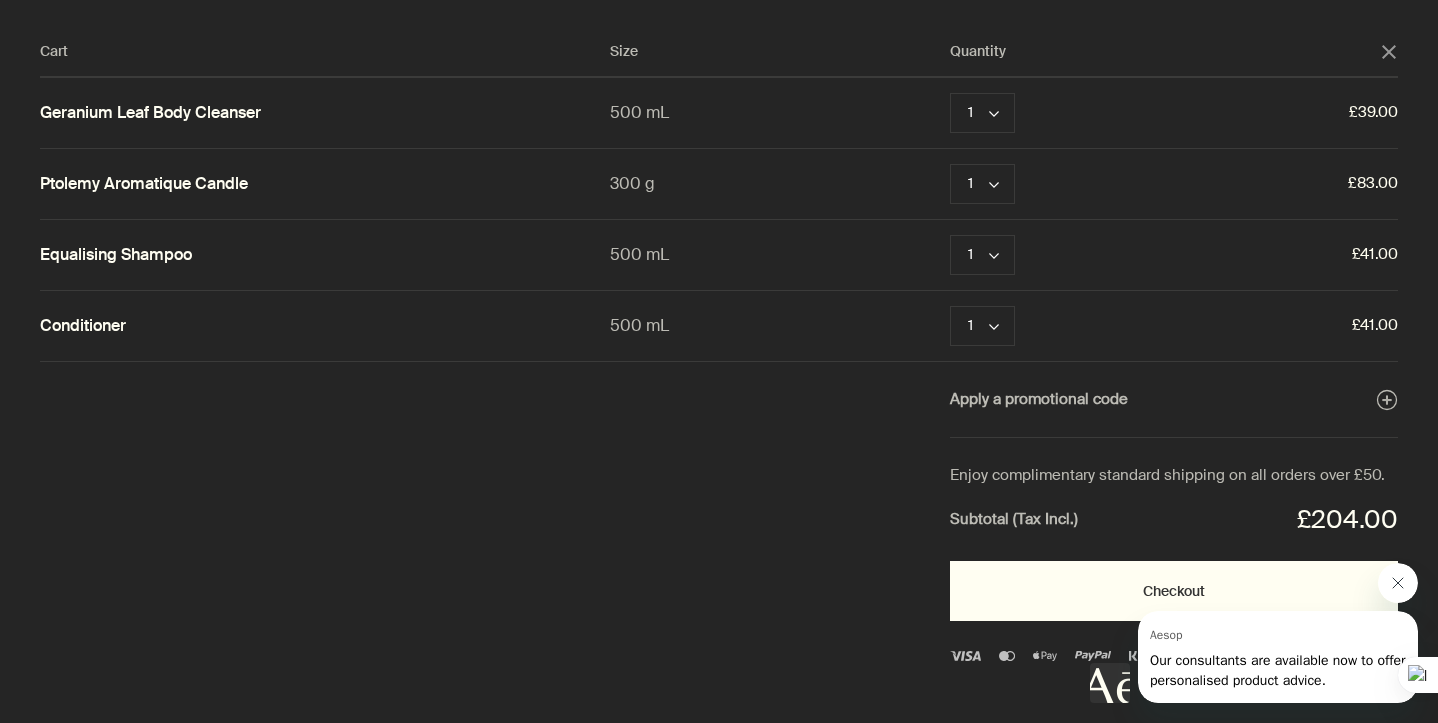 click on "Subtotal (Tax Incl.)" at bounding box center (1014, 520) 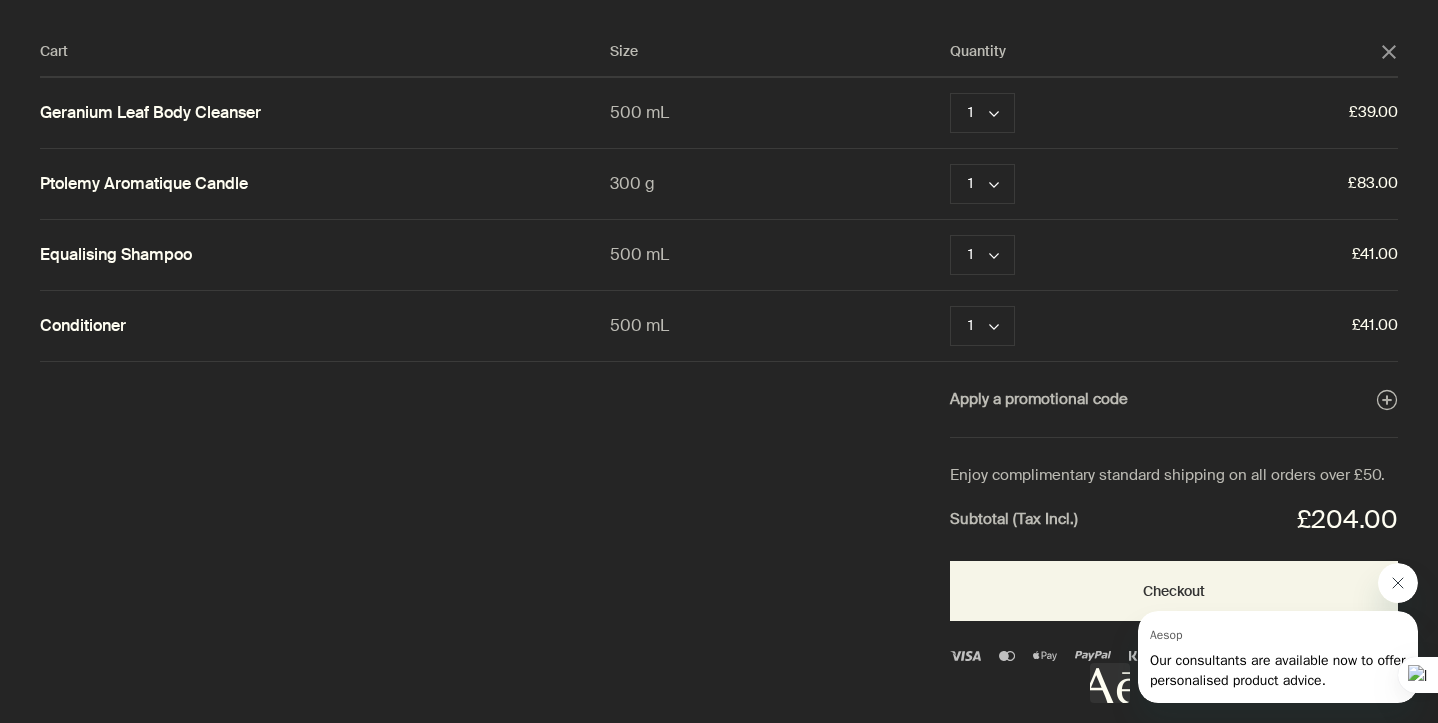 click at bounding box center (719, 0) 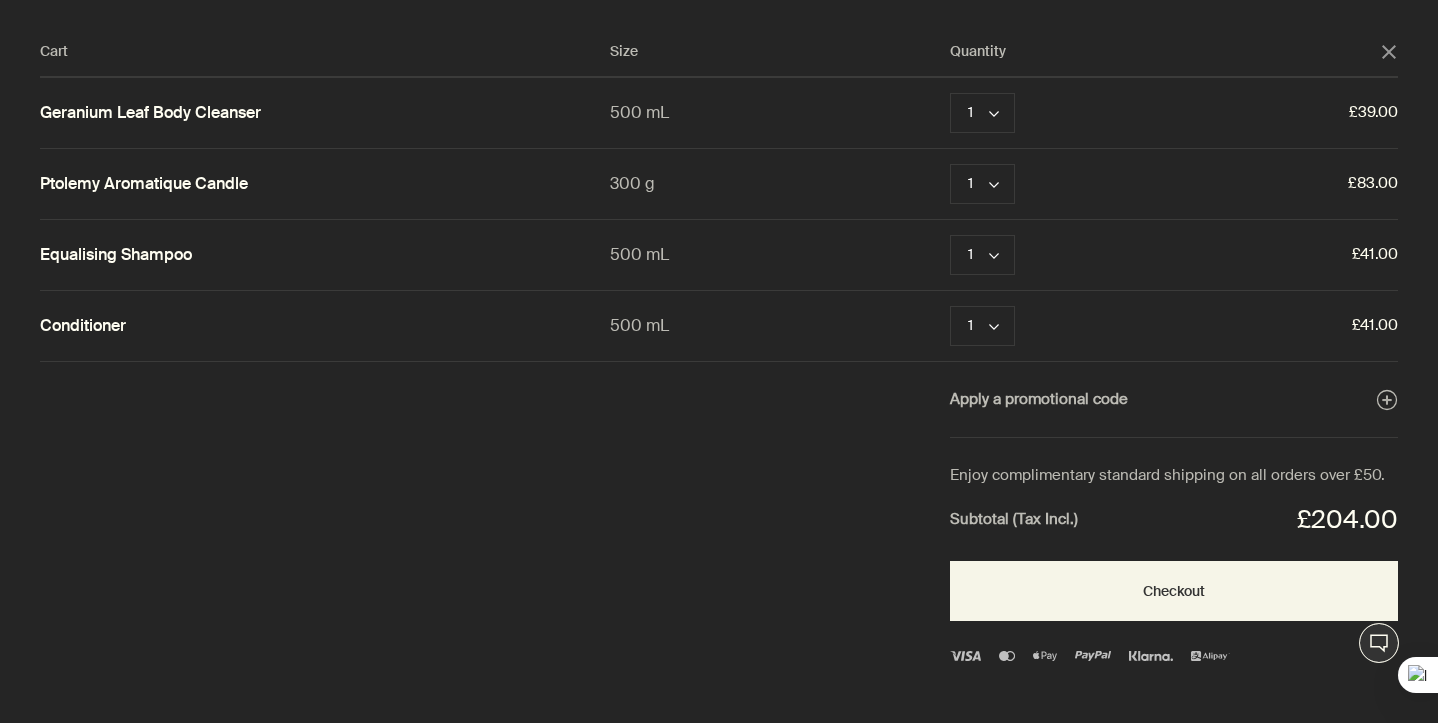 click at bounding box center [719, 0] 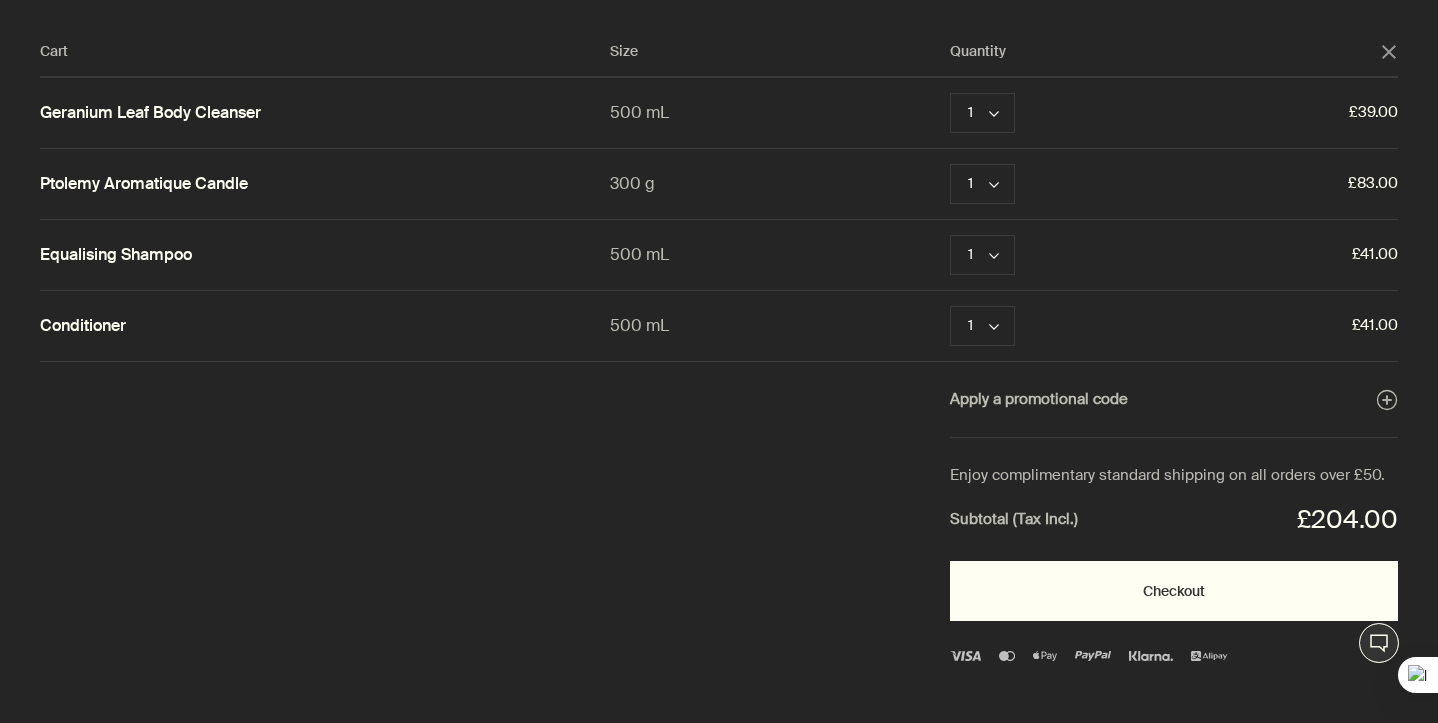 click on "Checkout" at bounding box center (1174, 591) 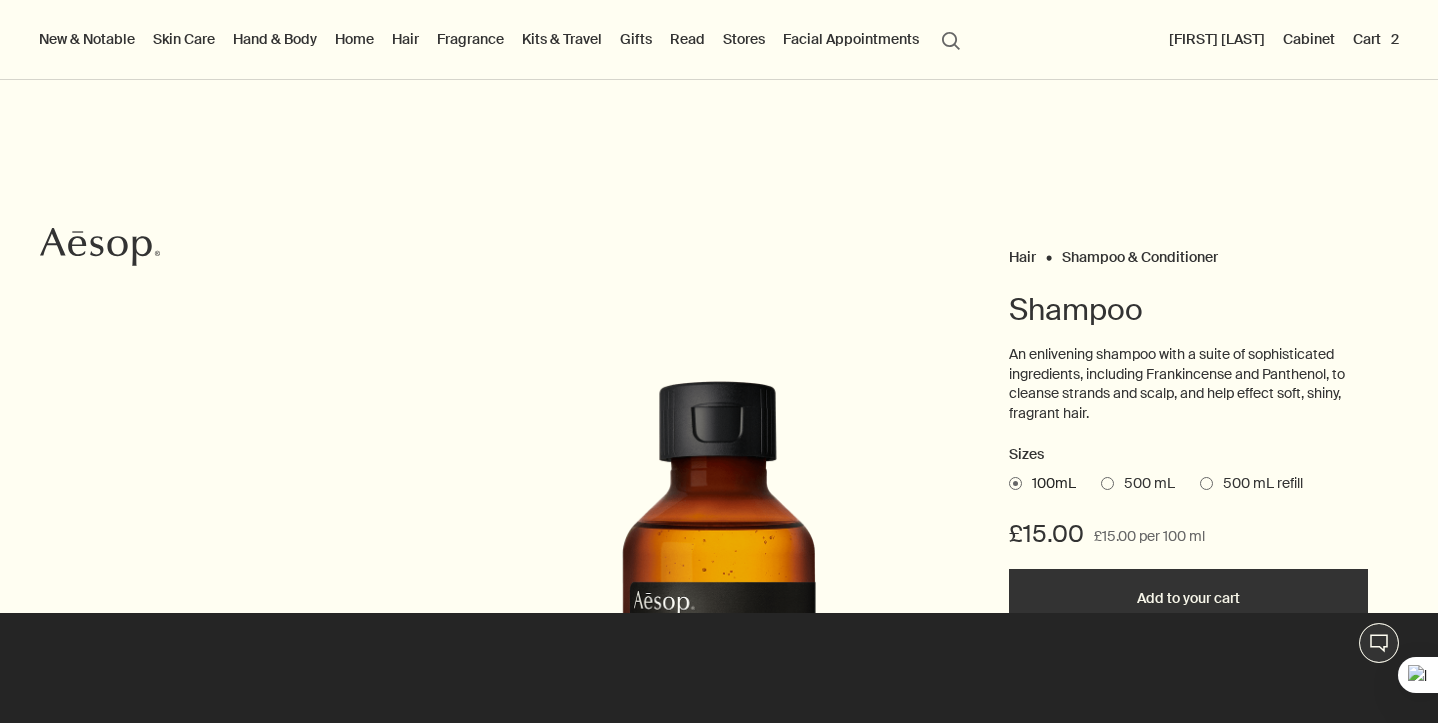 scroll, scrollTop: 0, scrollLeft: 0, axis: both 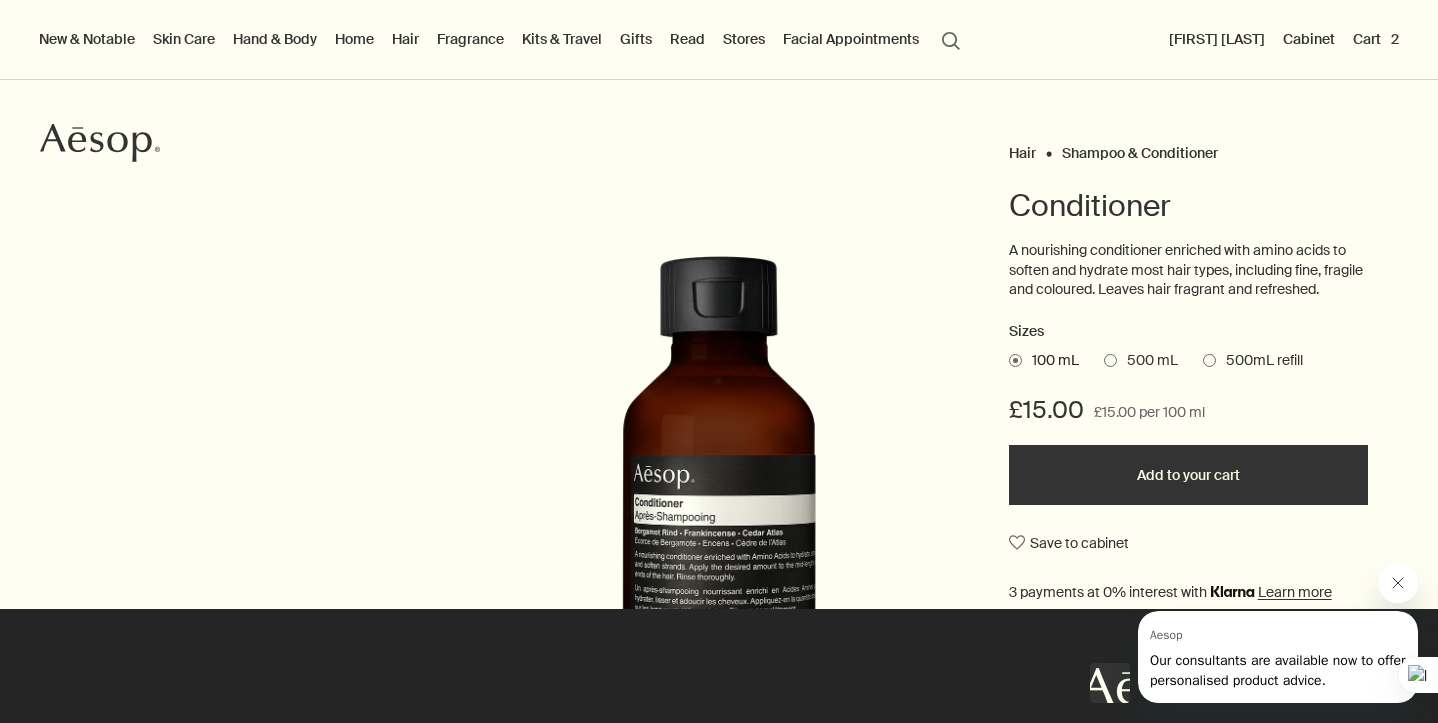 click on "500mL refill" at bounding box center [1259, 361] 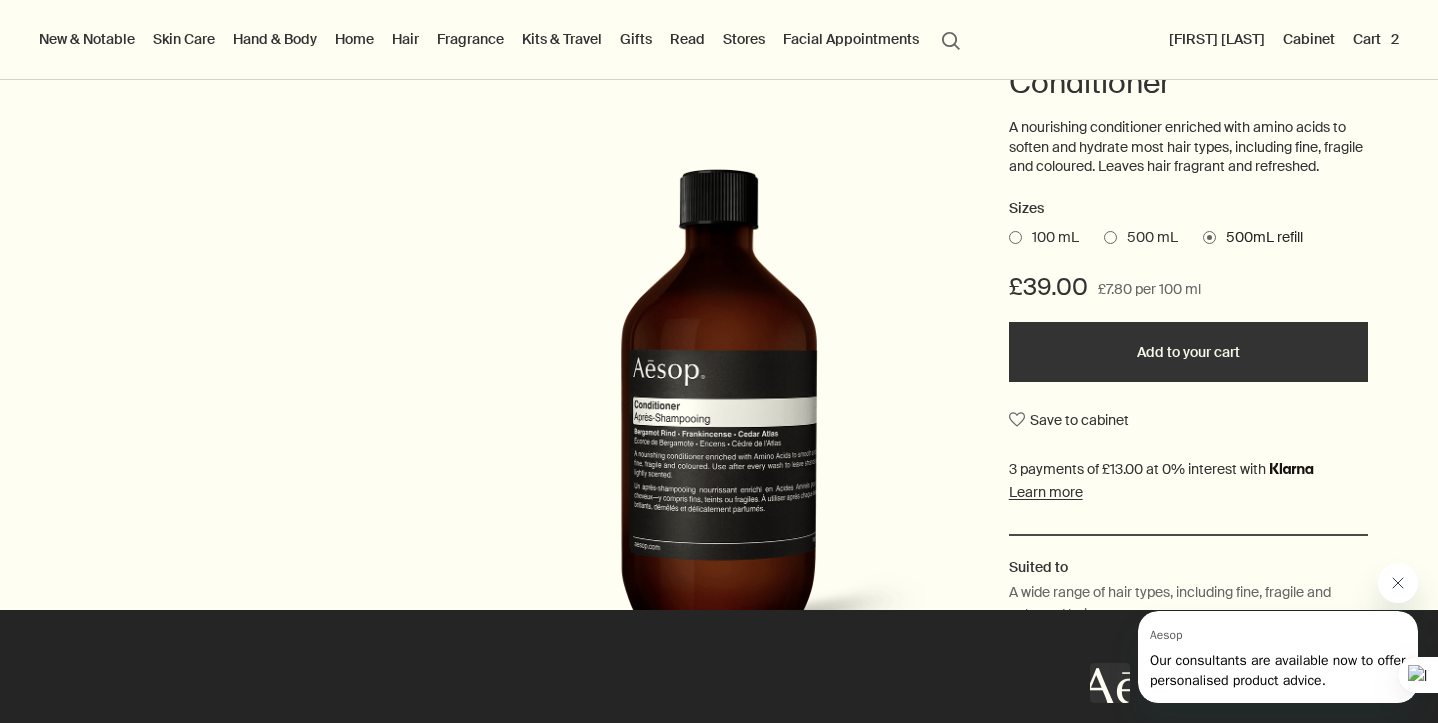 scroll, scrollTop: 206, scrollLeft: 0, axis: vertical 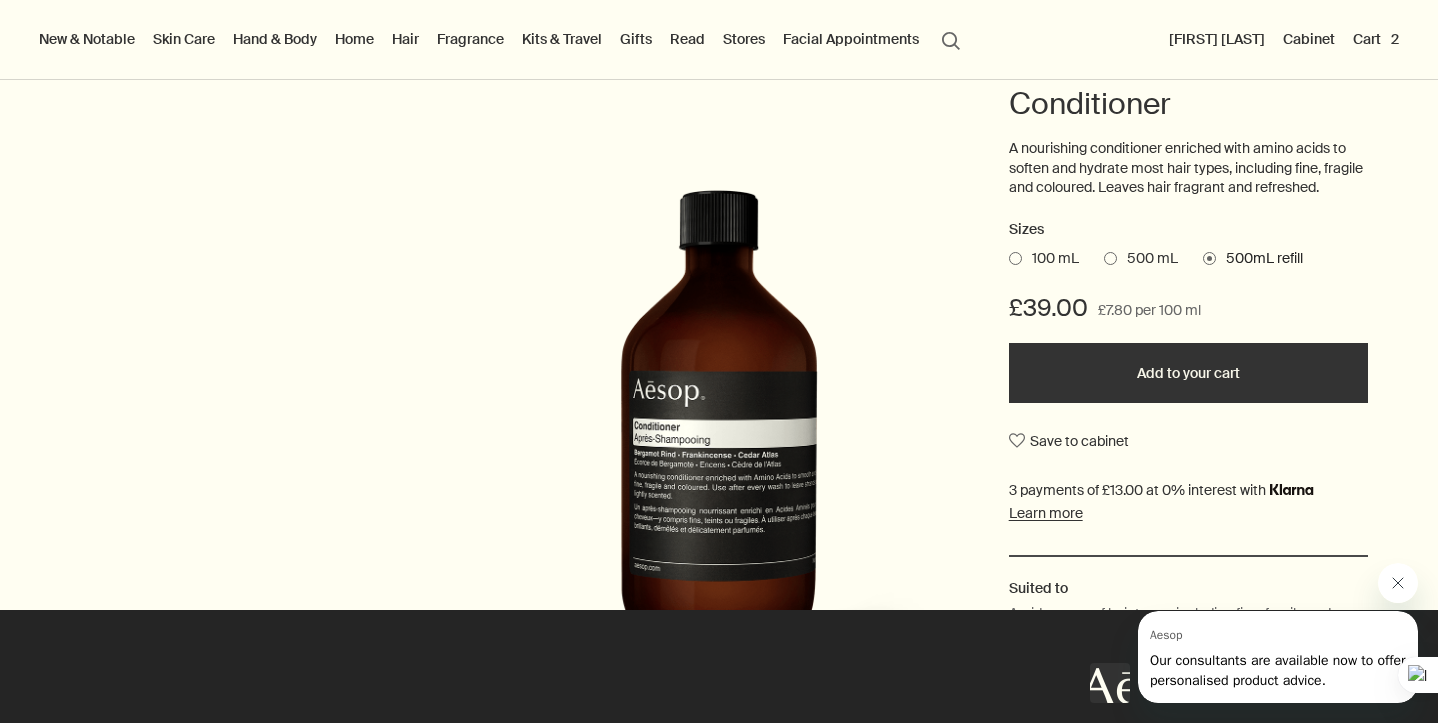 click on "[QUANTITY] [QUANTITY] [QUANTITY] refill" at bounding box center [1189, 259] 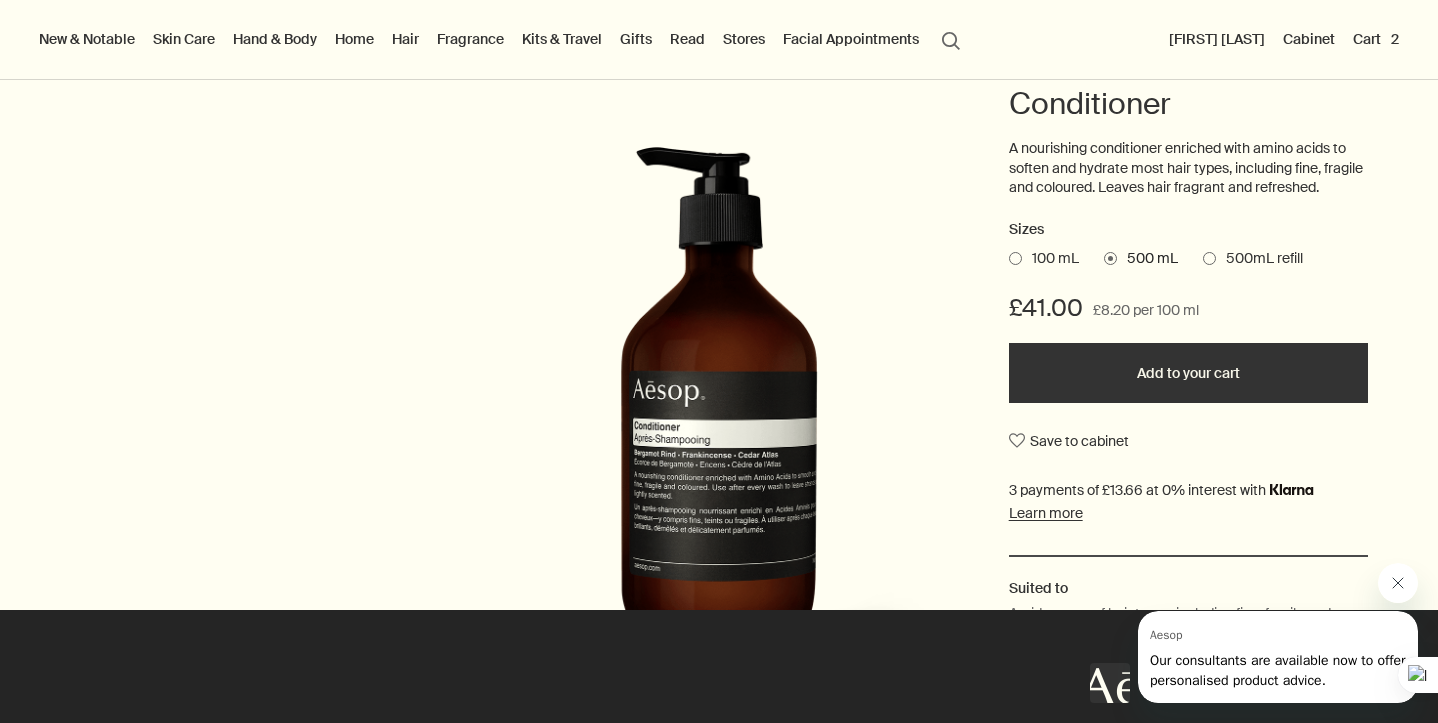 click on "Add to your cart" at bounding box center (1189, 373) 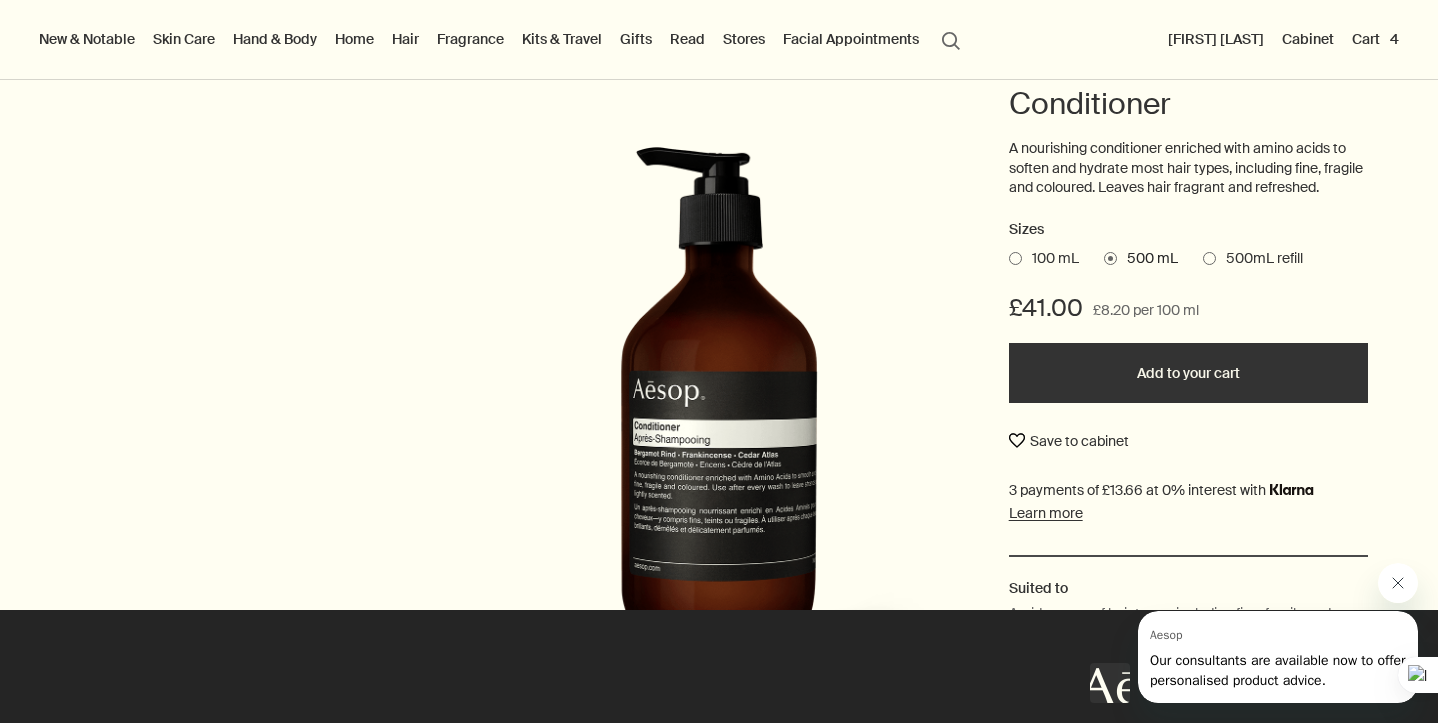 click on "Save to cabinet" at bounding box center [1069, 441] 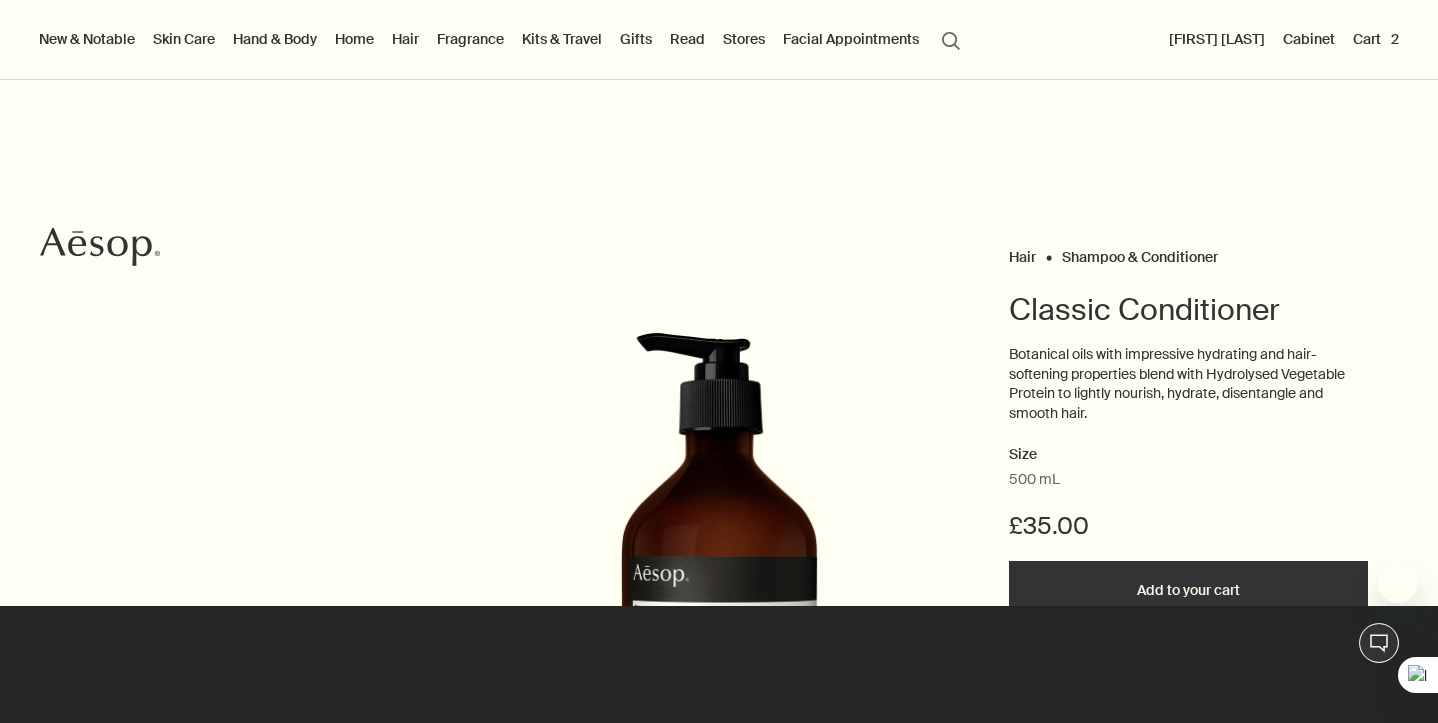 scroll, scrollTop: 0, scrollLeft: 0, axis: both 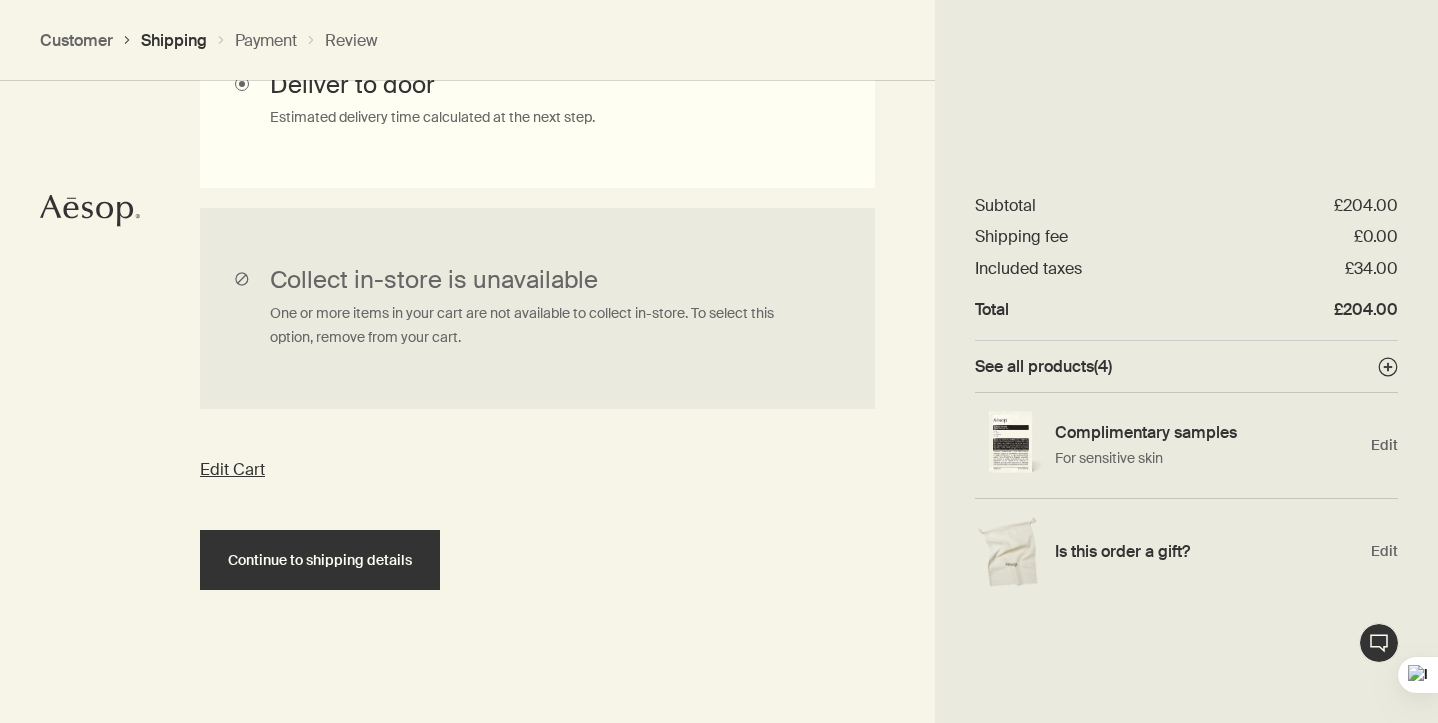 click on "See all products  ( 4 ) plusAndCloseWithCircle" at bounding box center [1186, 366] 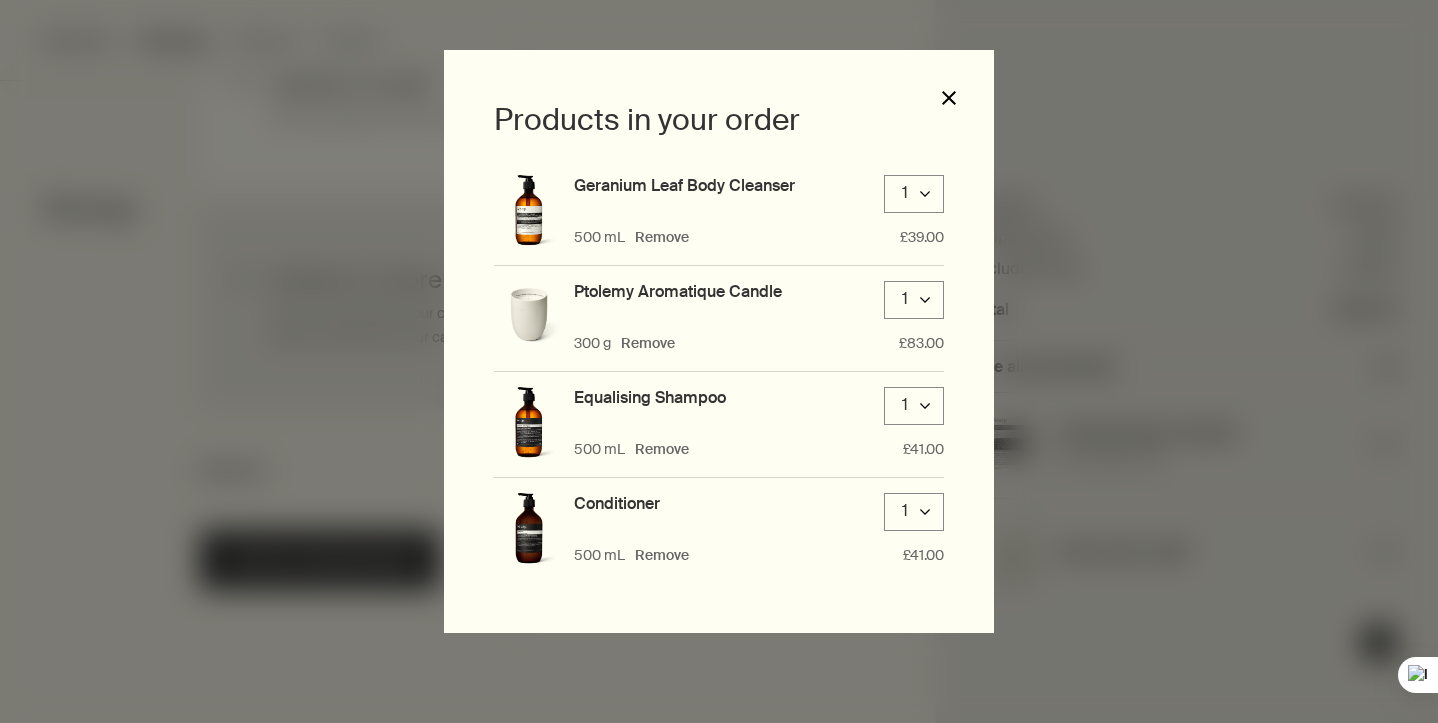 click on "close" at bounding box center (949, 98) 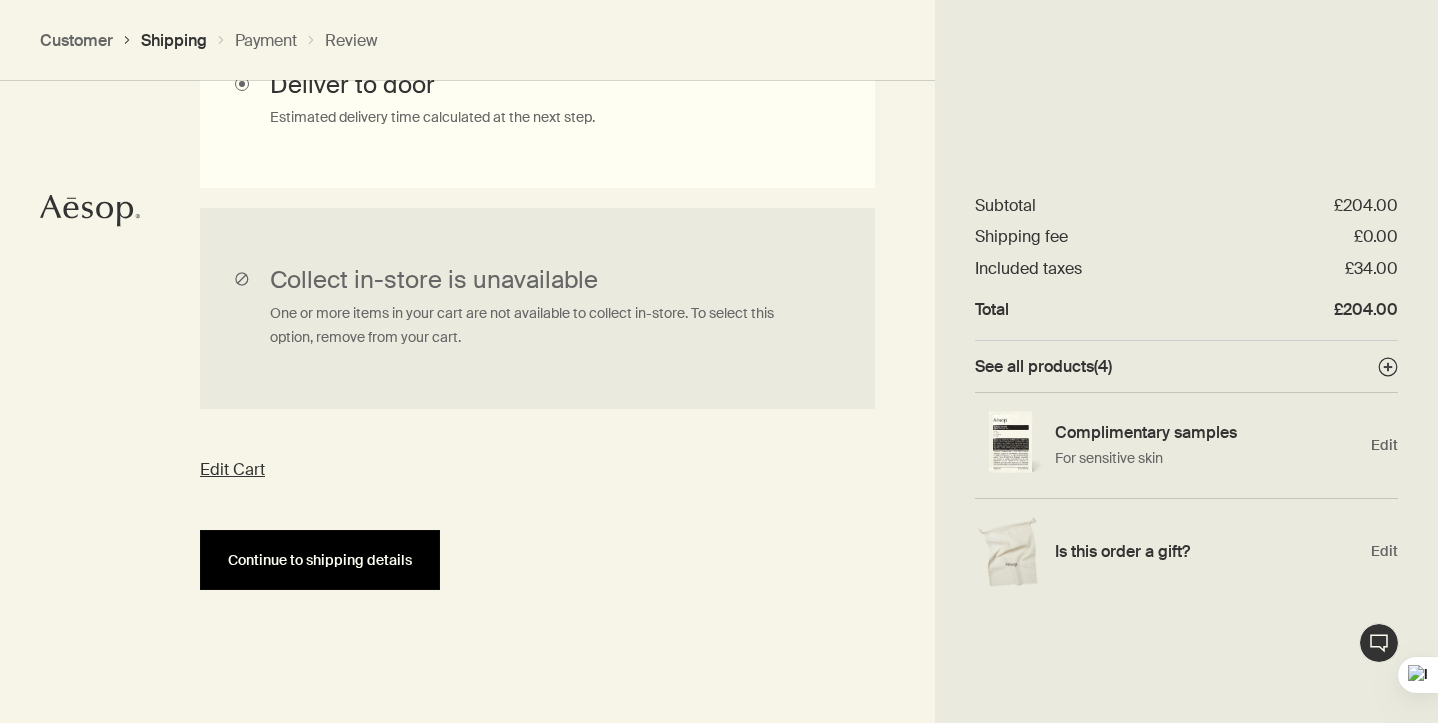 click on "Continue to shipping details" at bounding box center [320, 560] 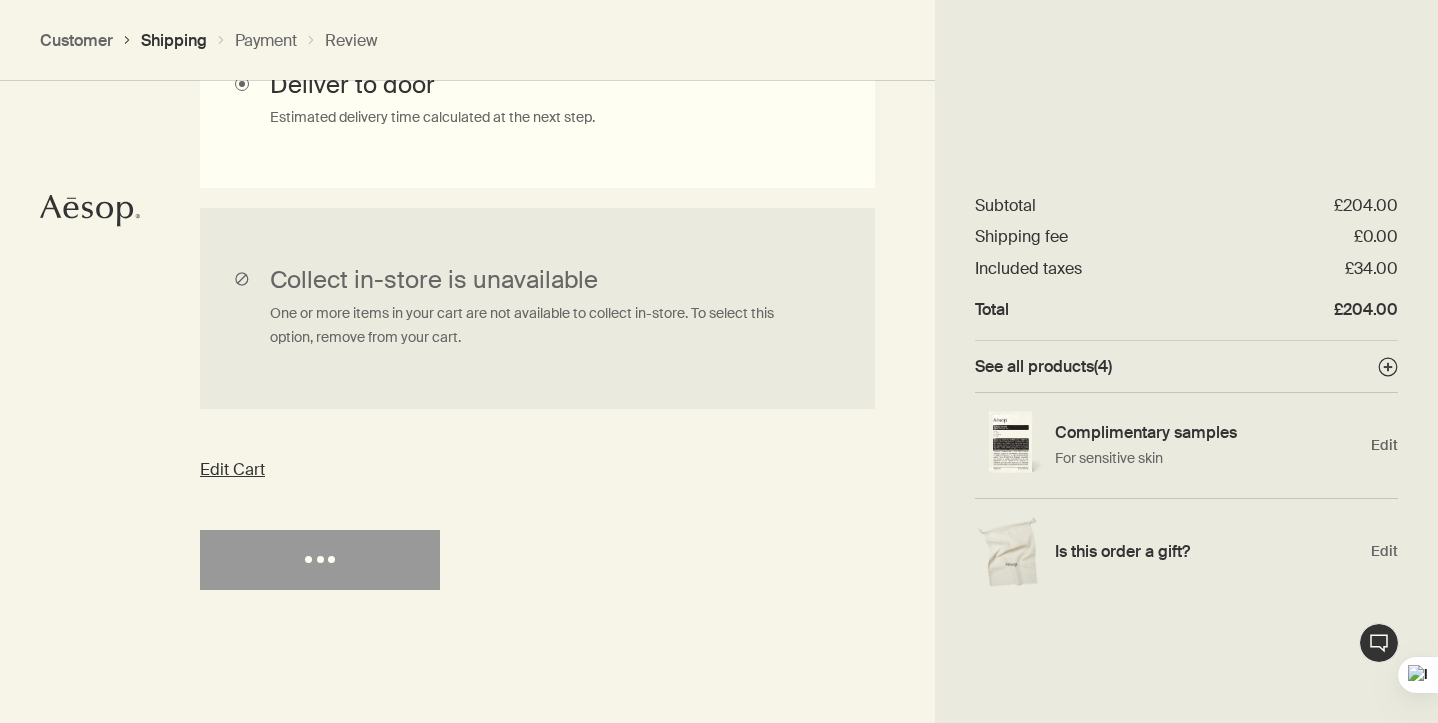 select on "GB" 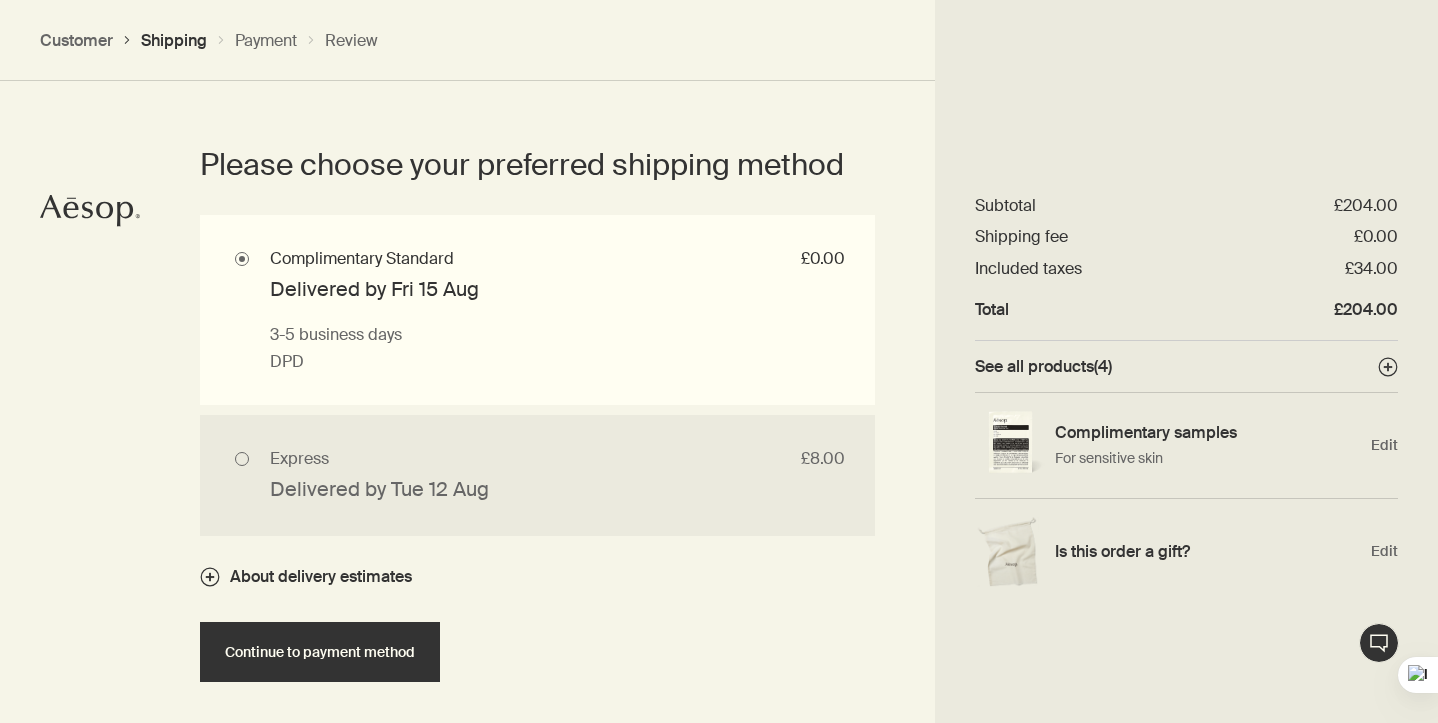 scroll, scrollTop: 1786, scrollLeft: 0, axis: vertical 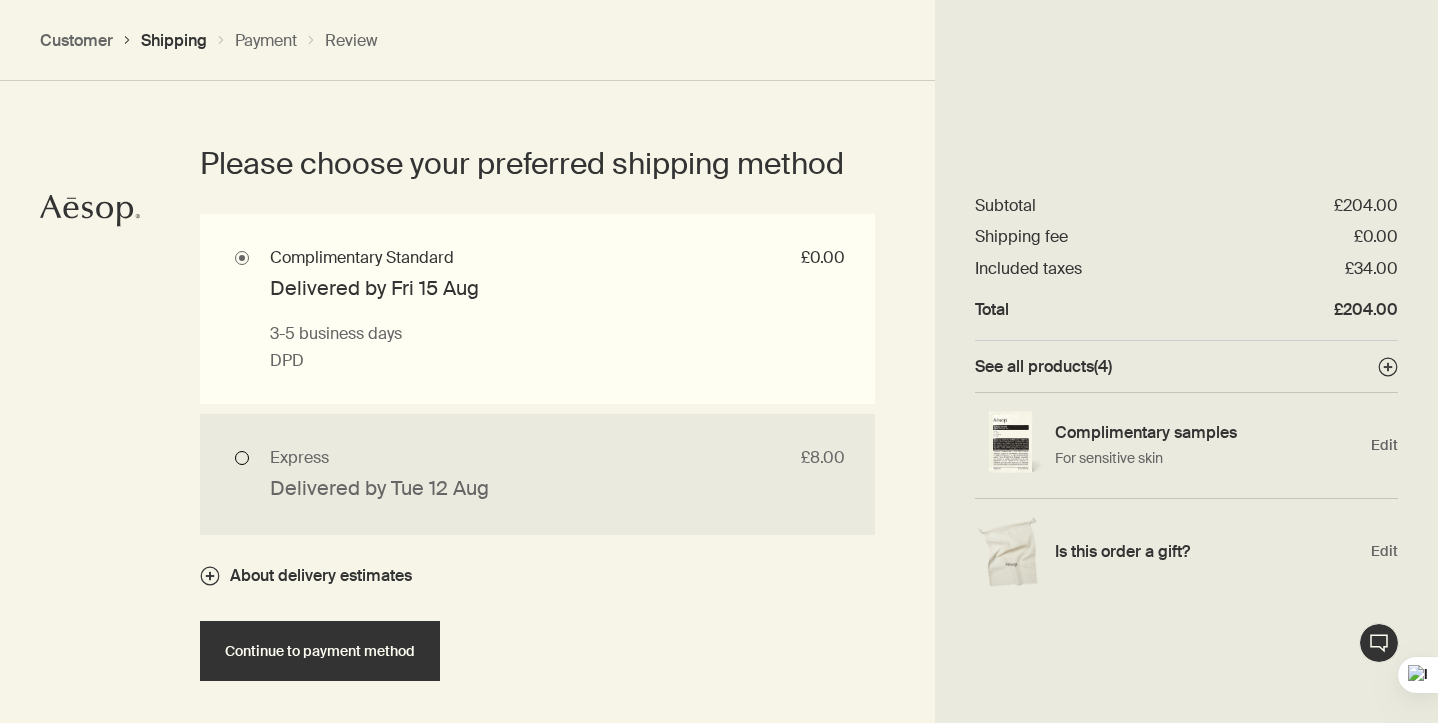 click on "Express £8.00 Delivered by Tue 12 Aug Next business day if ordered before 12pm DPD" at bounding box center (537, 474) 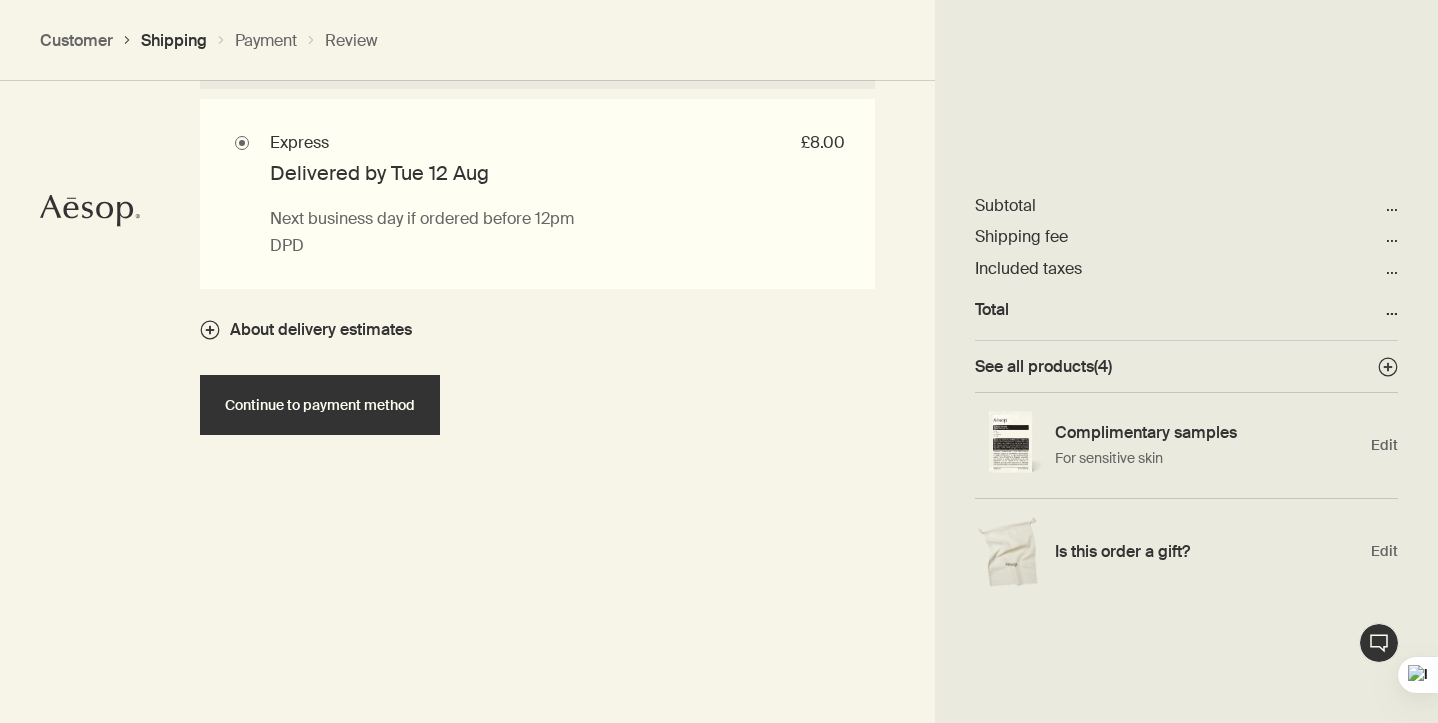 scroll, scrollTop: 1961, scrollLeft: 0, axis: vertical 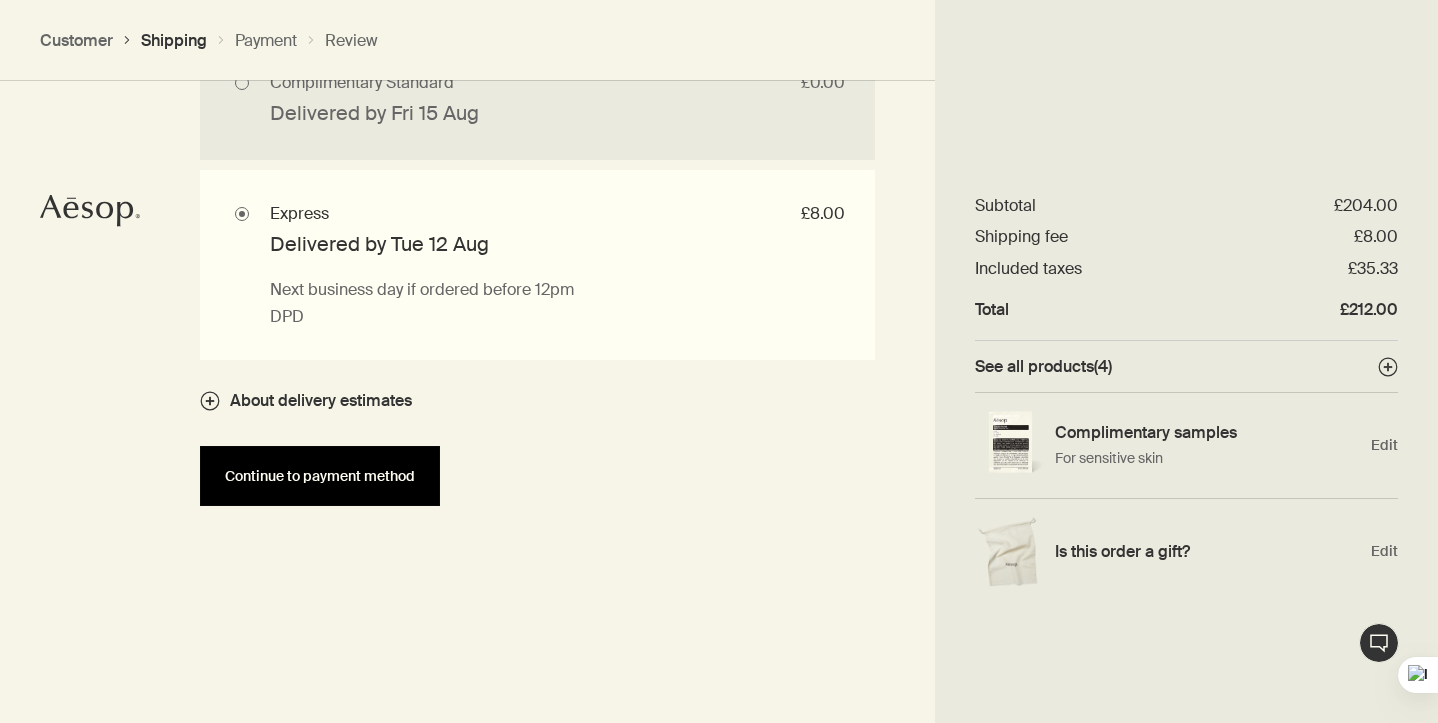 click on "Continue to payment method" at bounding box center [320, 476] 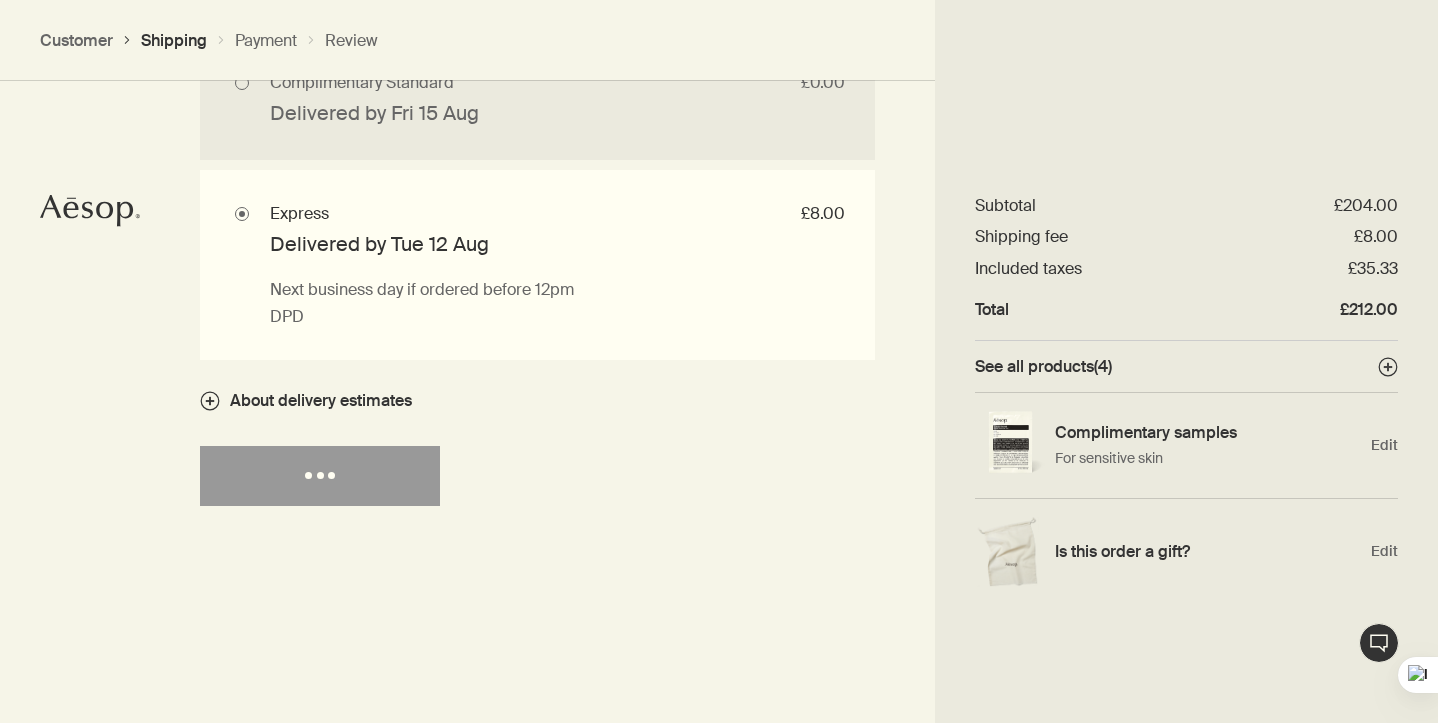 select on "GB" 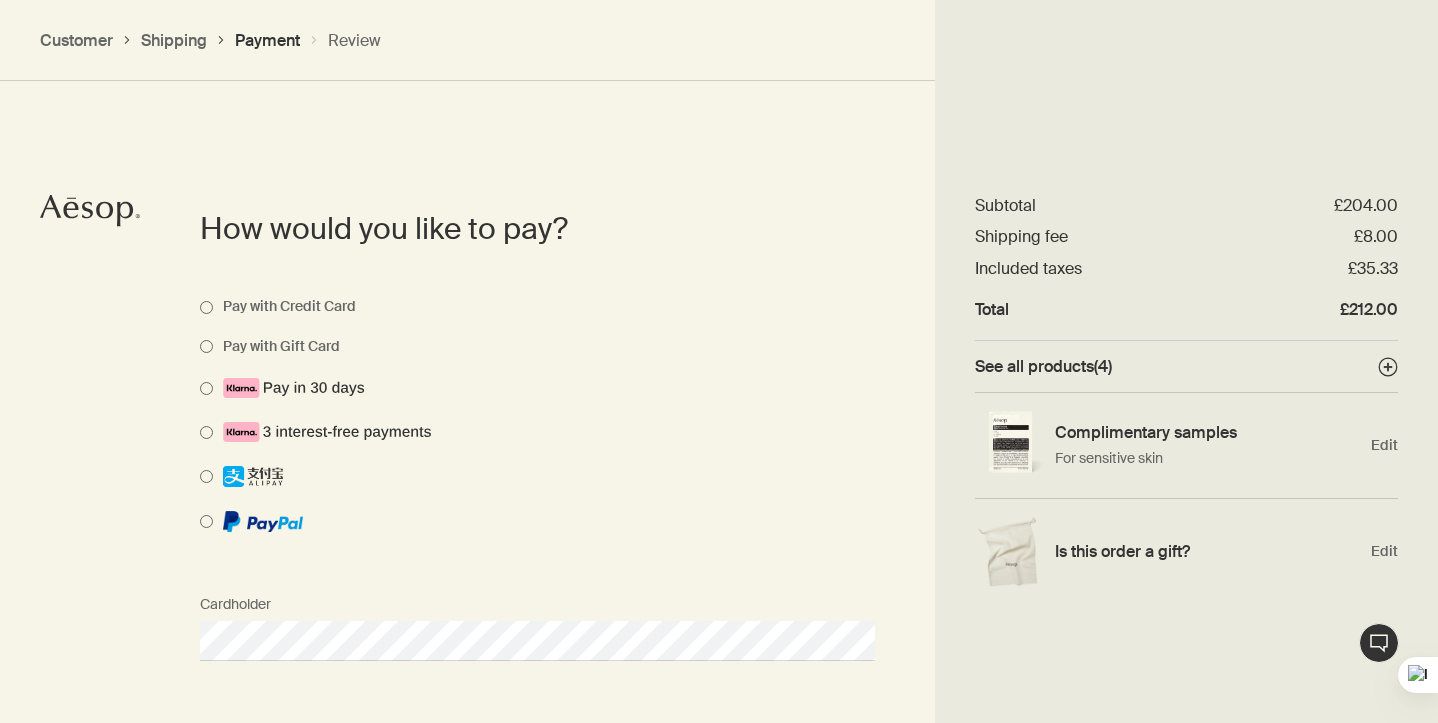 scroll, scrollTop: 1418, scrollLeft: 0, axis: vertical 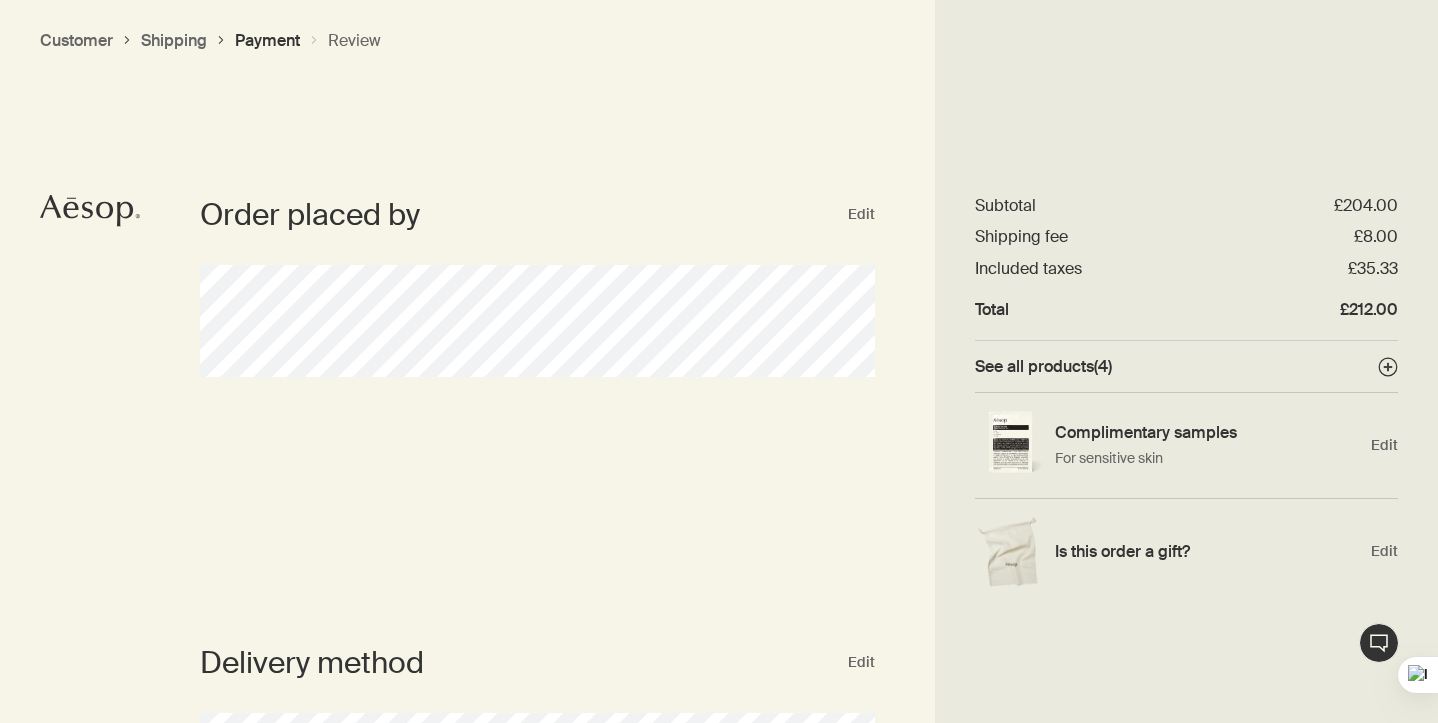 click on "Customer" at bounding box center [76, 40] 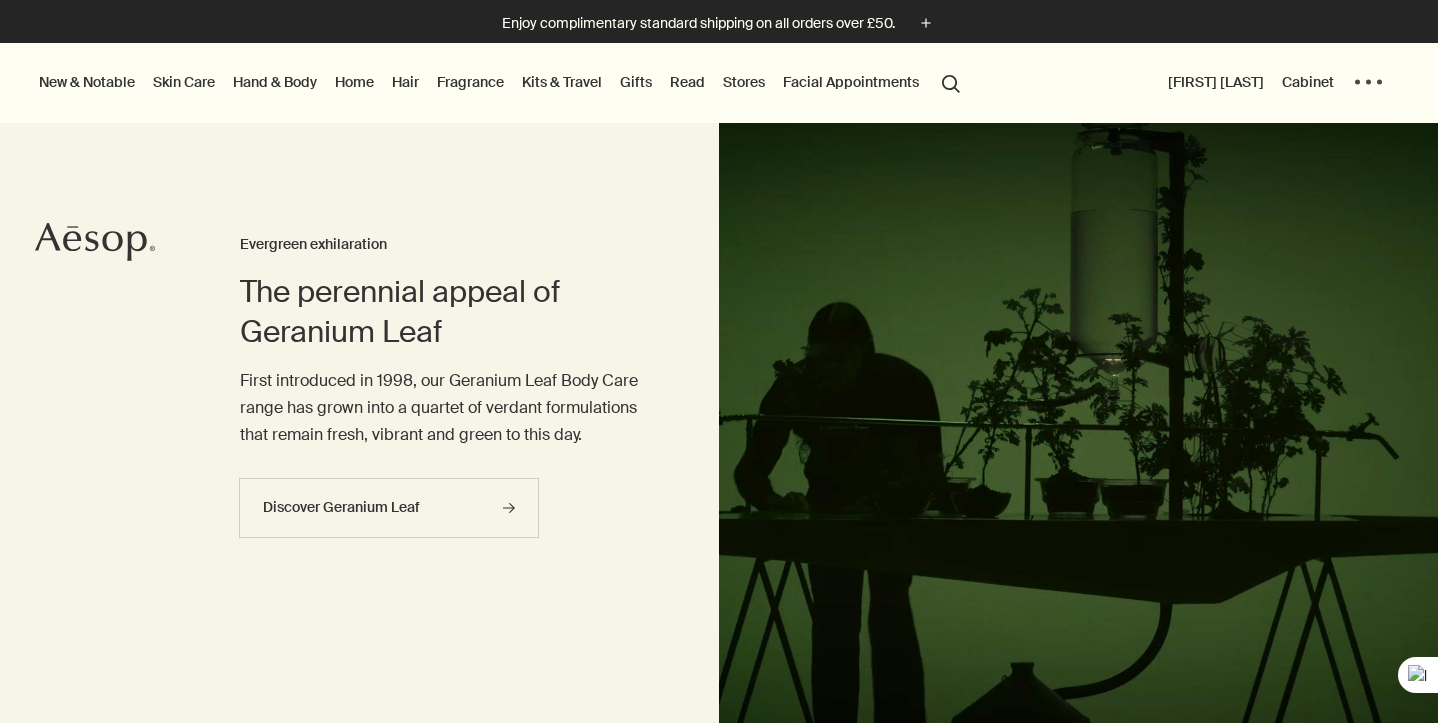 scroll, scrollTop: 0, scrollLeft: 0, axis: both 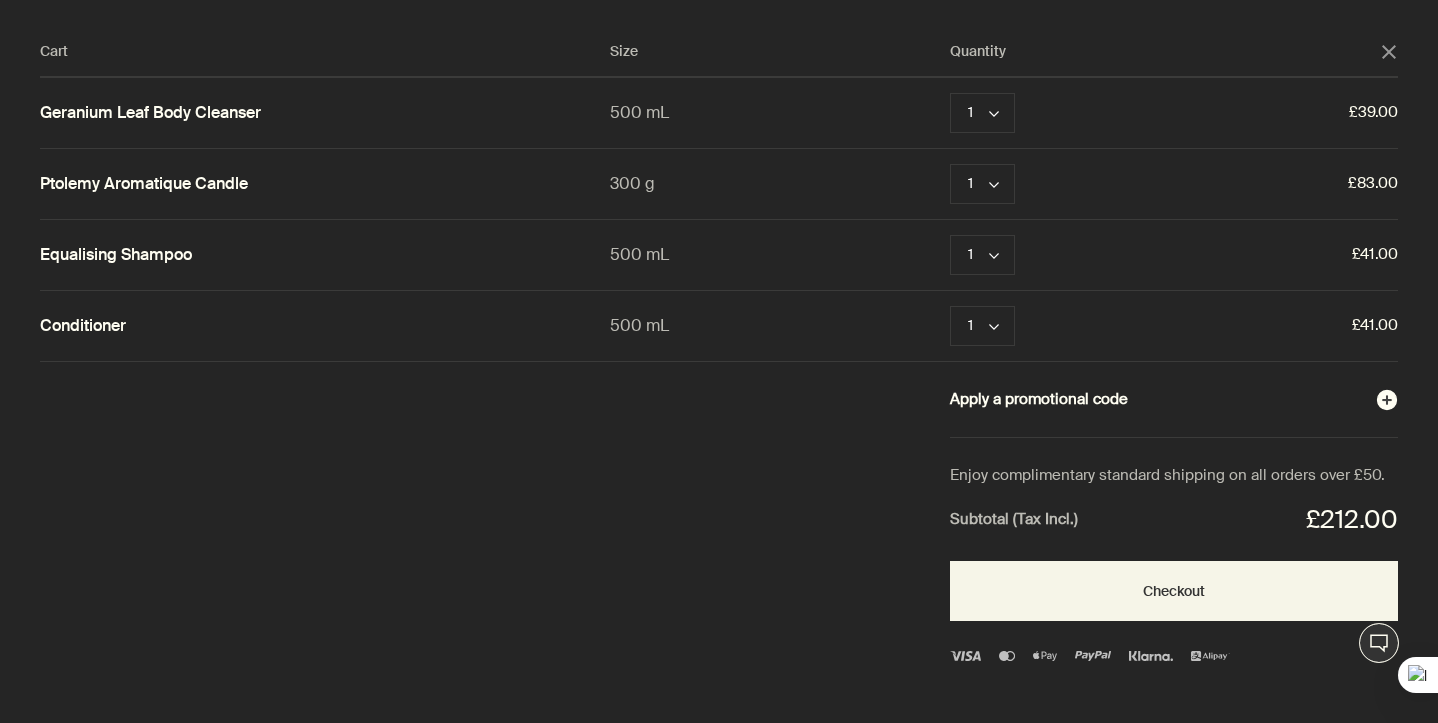 click on "Apply a promotional code plusAndCloseWithCircle" at bounding box center (1174, 400) 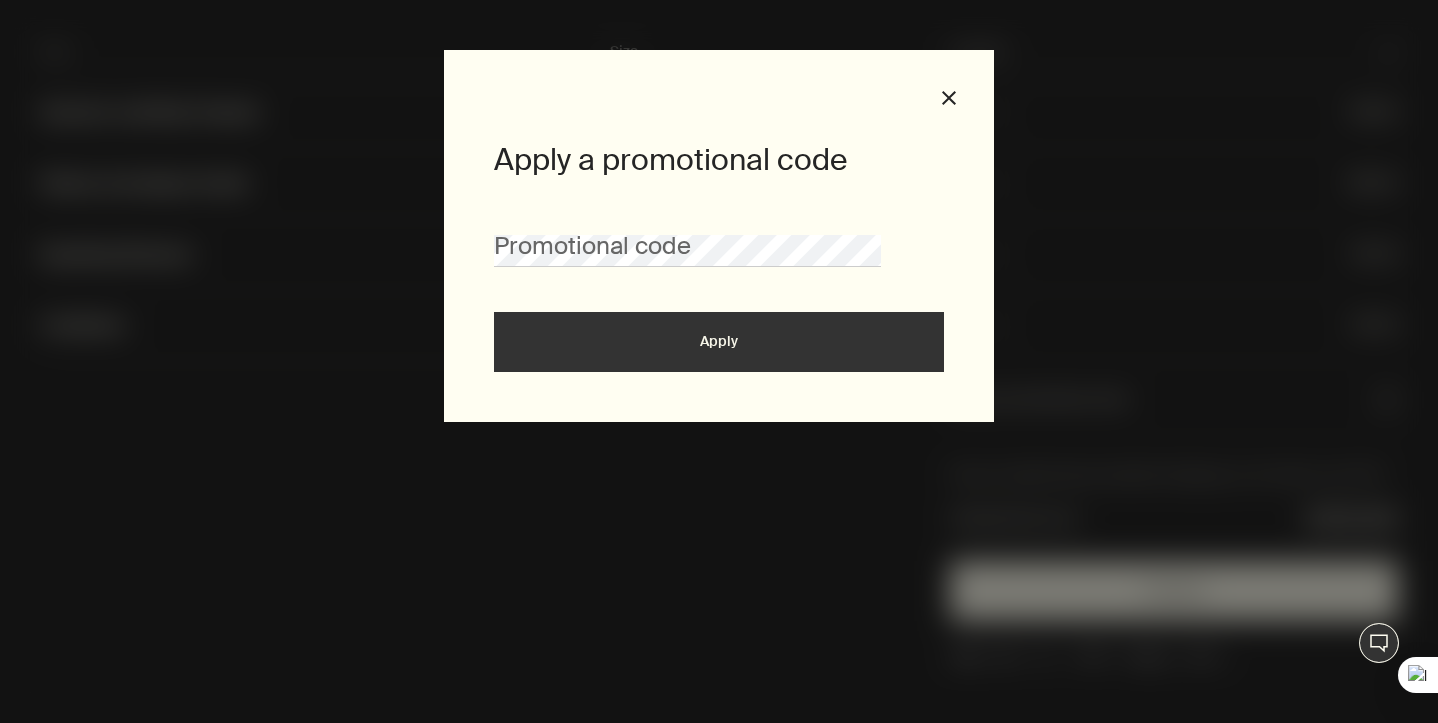 click at bounding box center [719, 0] 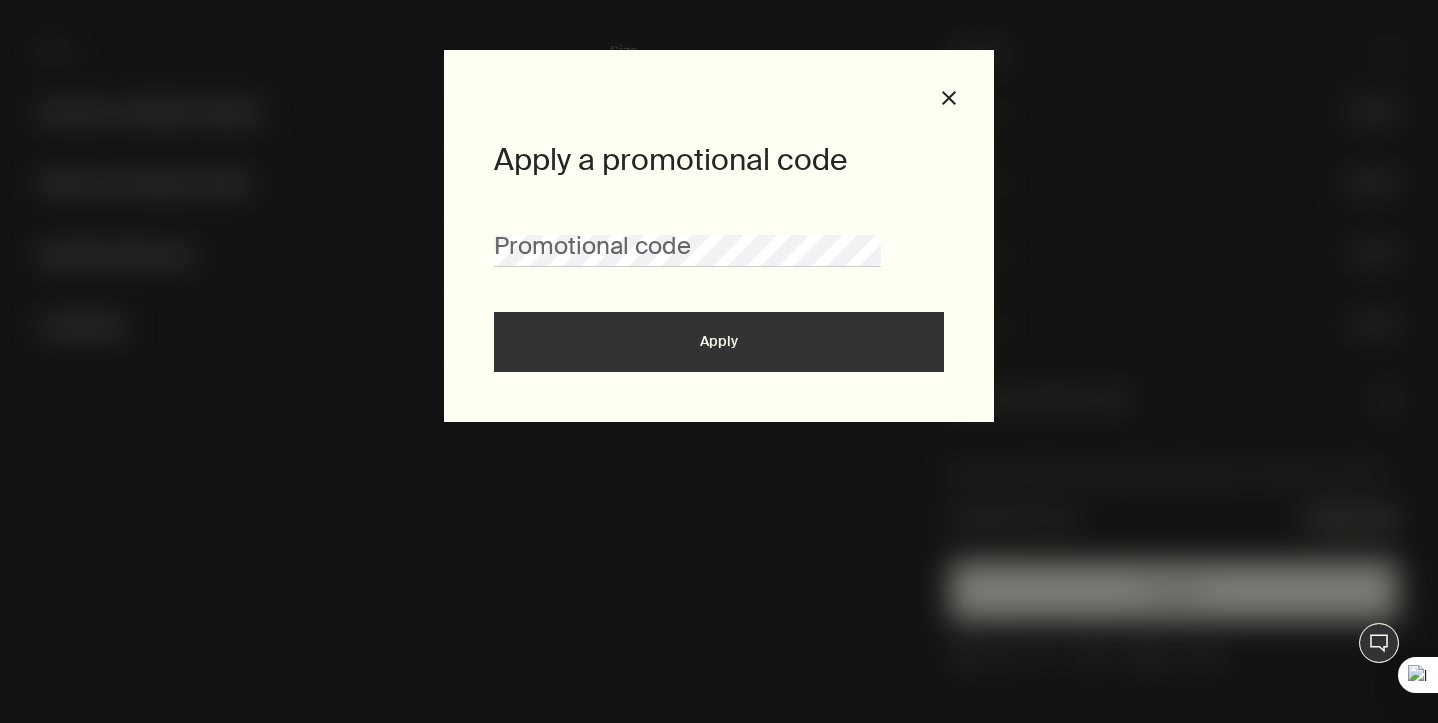scroll, scrollTop: 0, scrollLeft: 0, axis: both 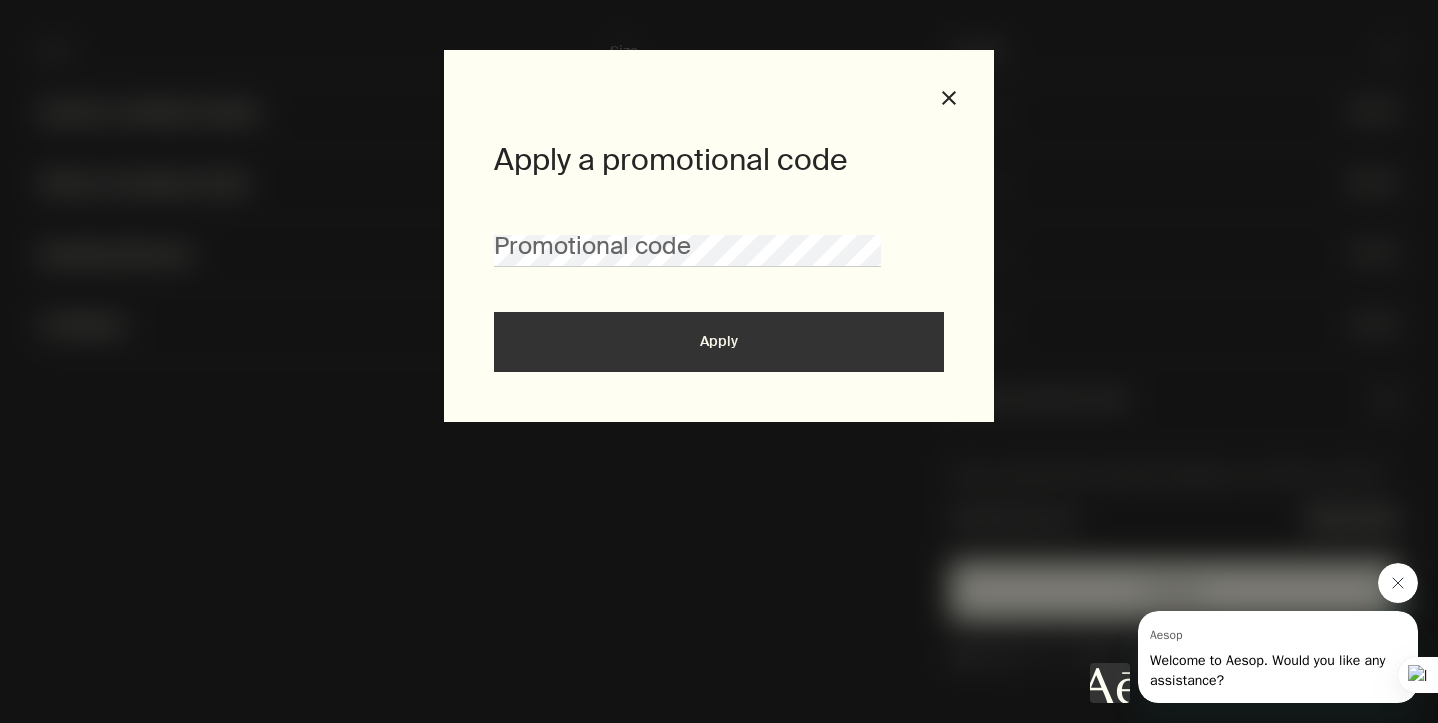 click at bounding box center (719, 0) 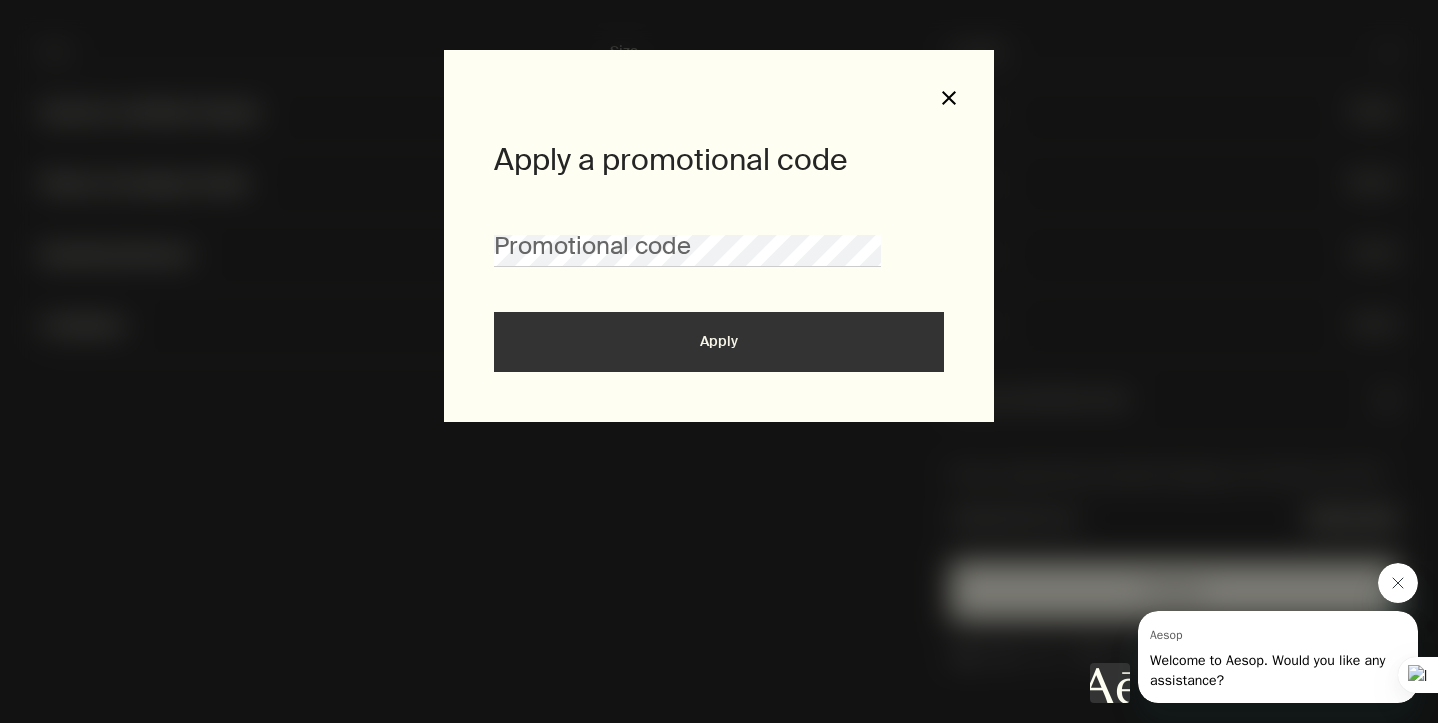 click on "close" at bounding box center (949, 98) 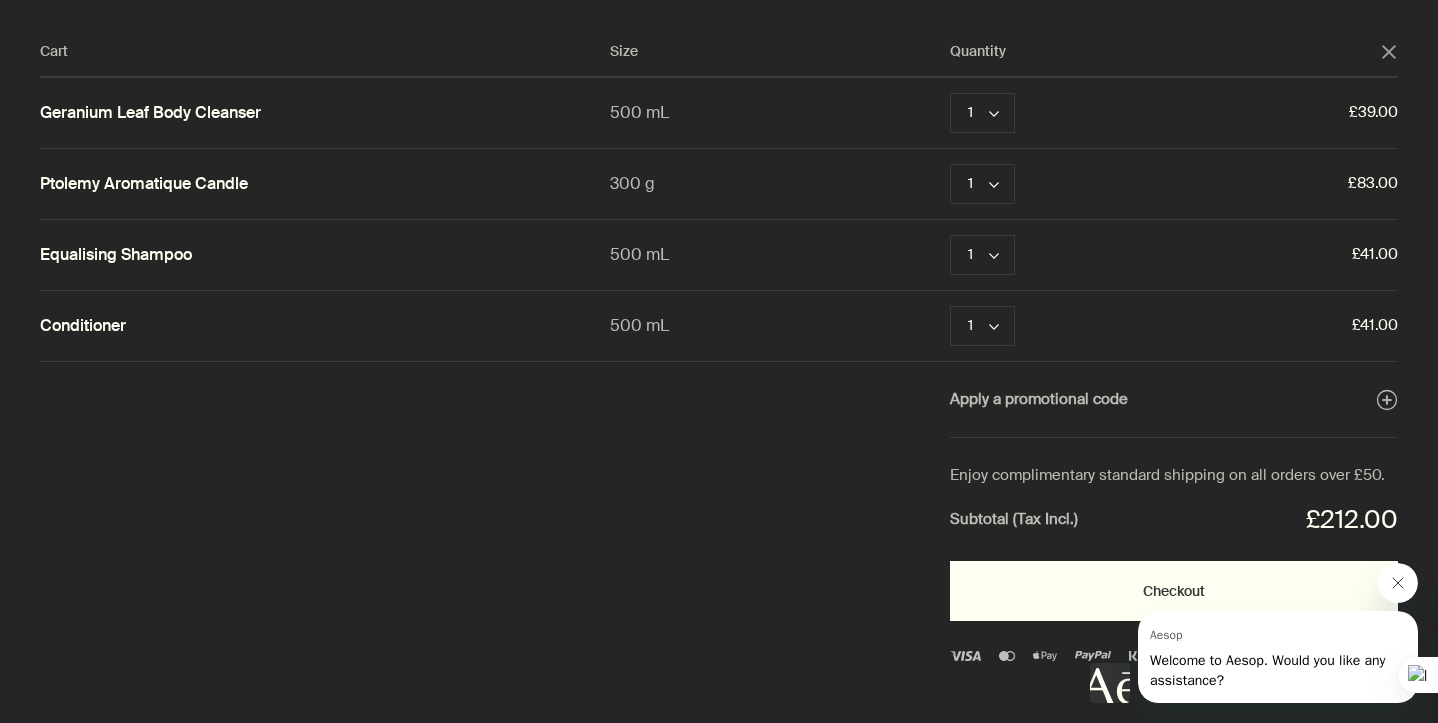 click on "Checkout" at bounding box center [1174, 591] 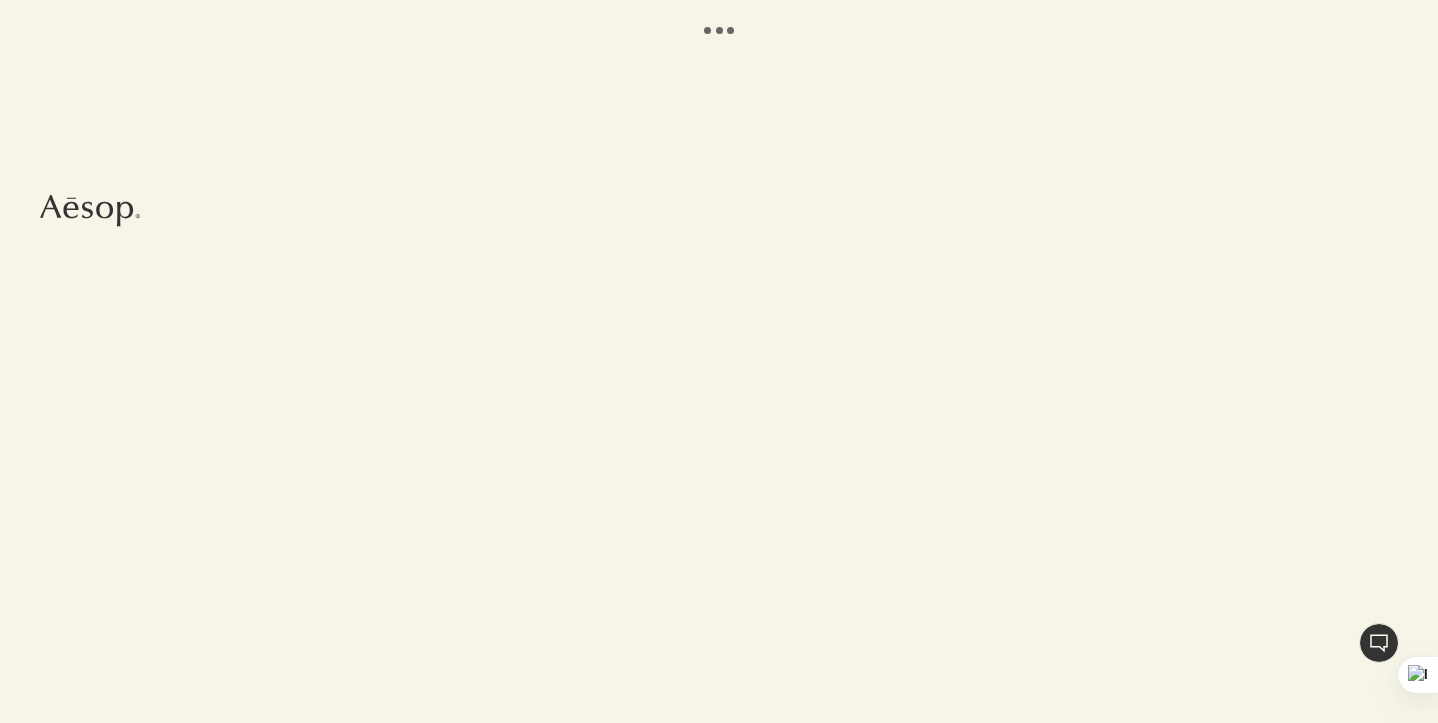 scroll, scrollTop: 0, scrollLeft: 0, axis: both 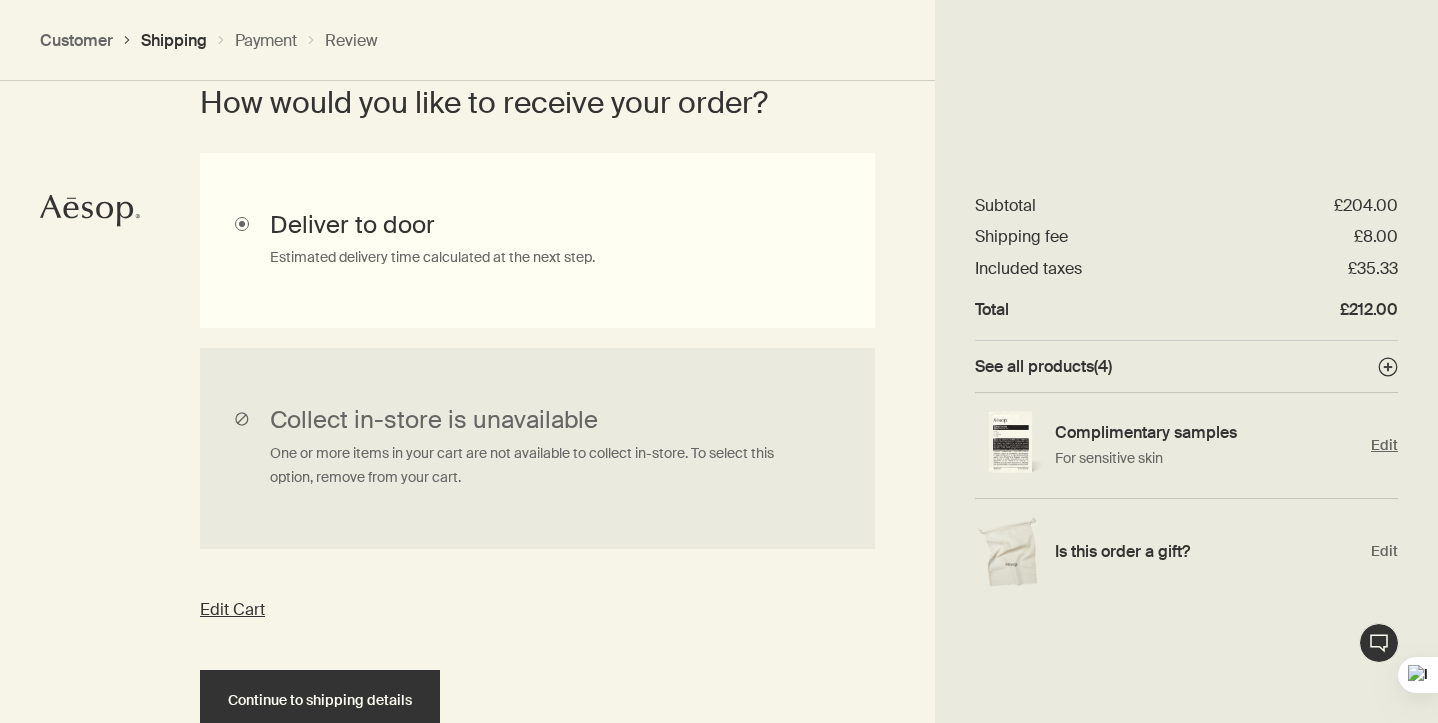 click on "Edit" at bounding box center [1384, 445] 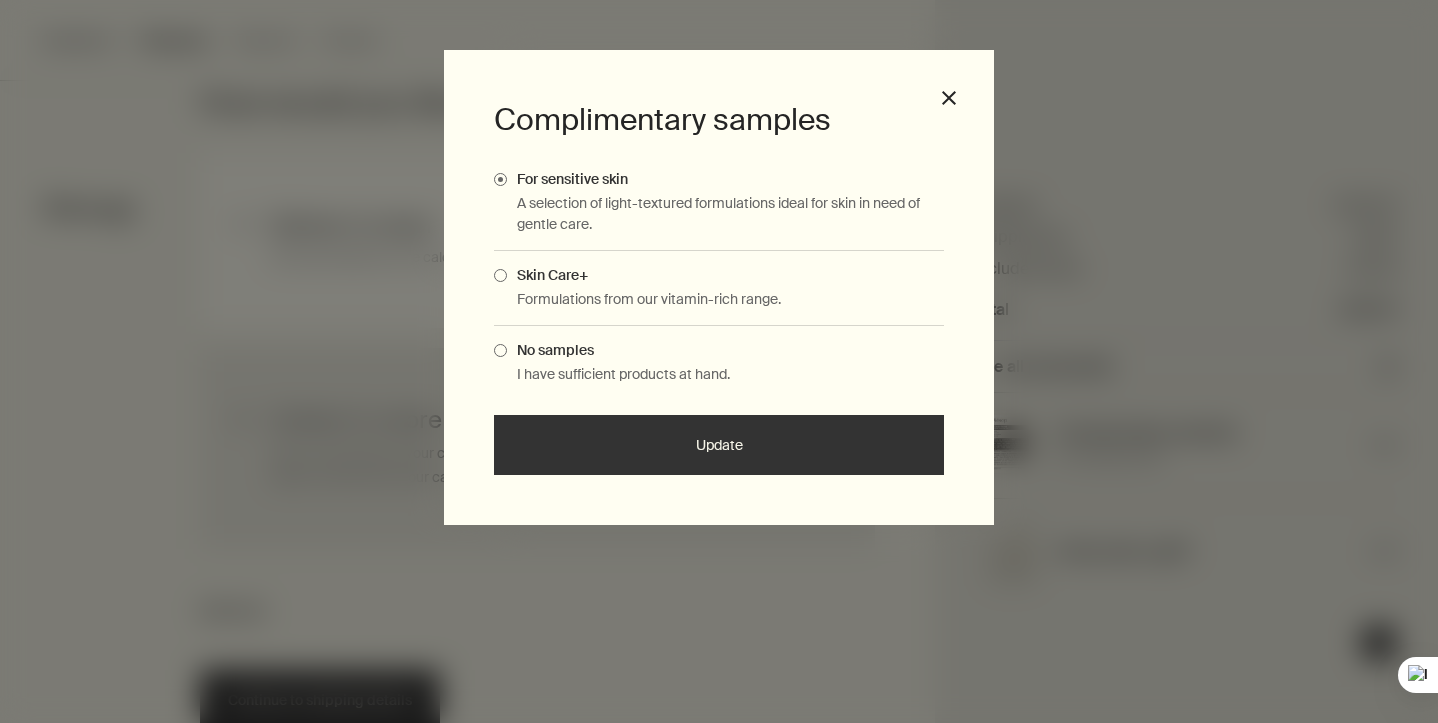 click on "No samples" at bounding box center [719, 350] 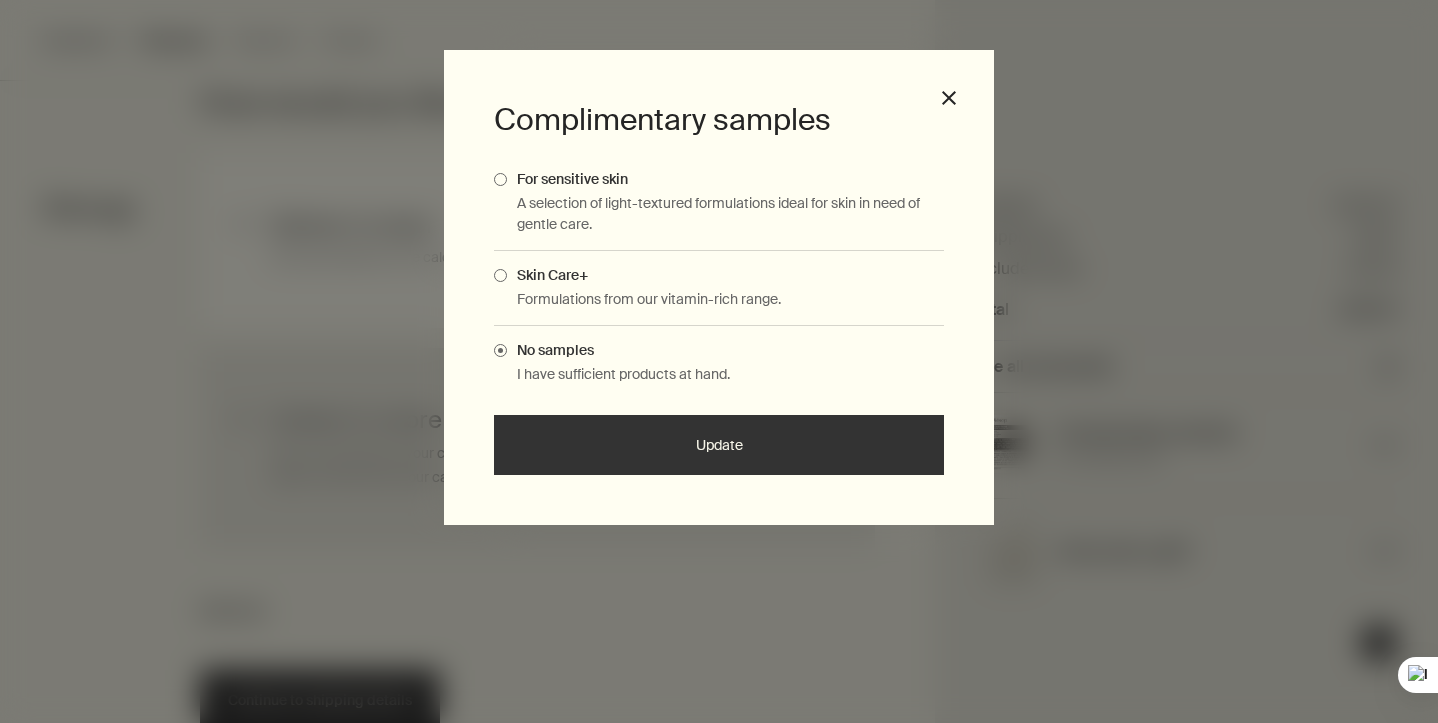 click on "Update" at bounding box center [719, 445] 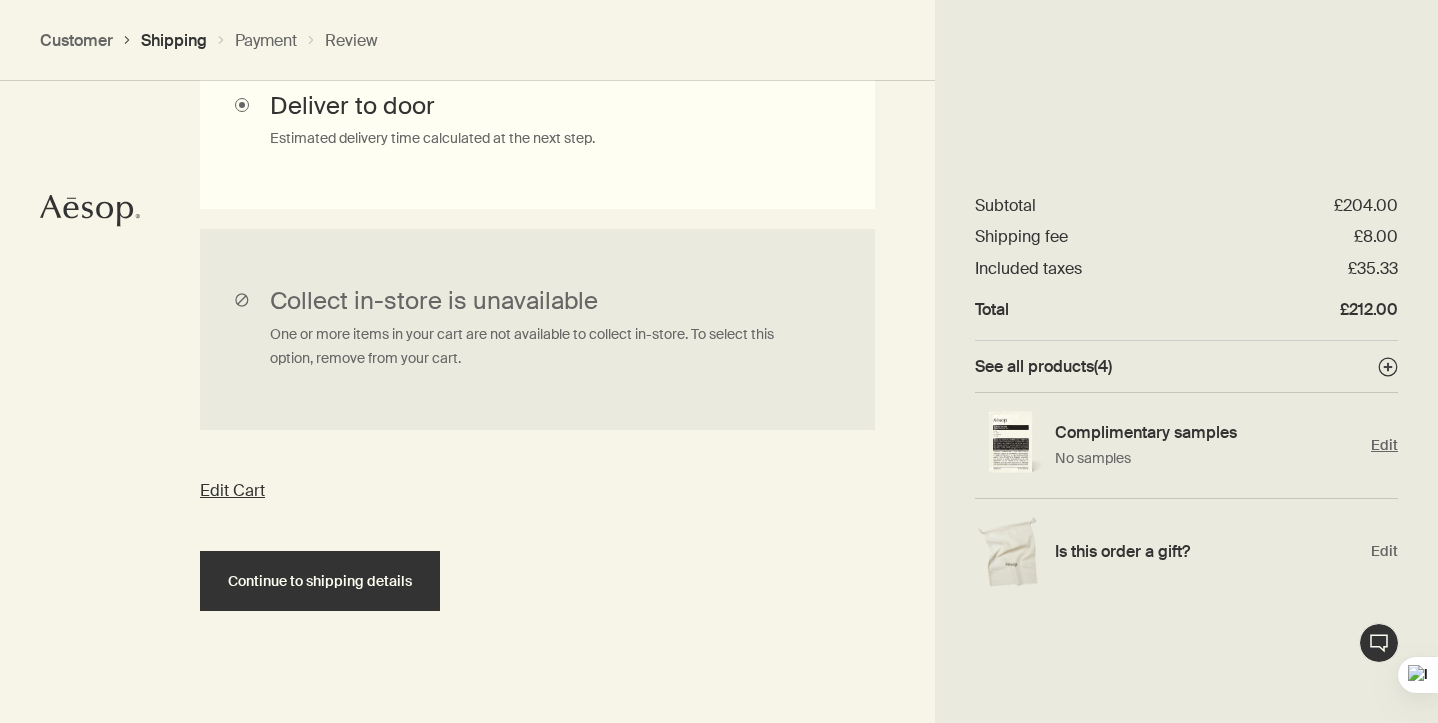 scroll, scrollTop: 697, scrollLeft: 0, axis: vertical 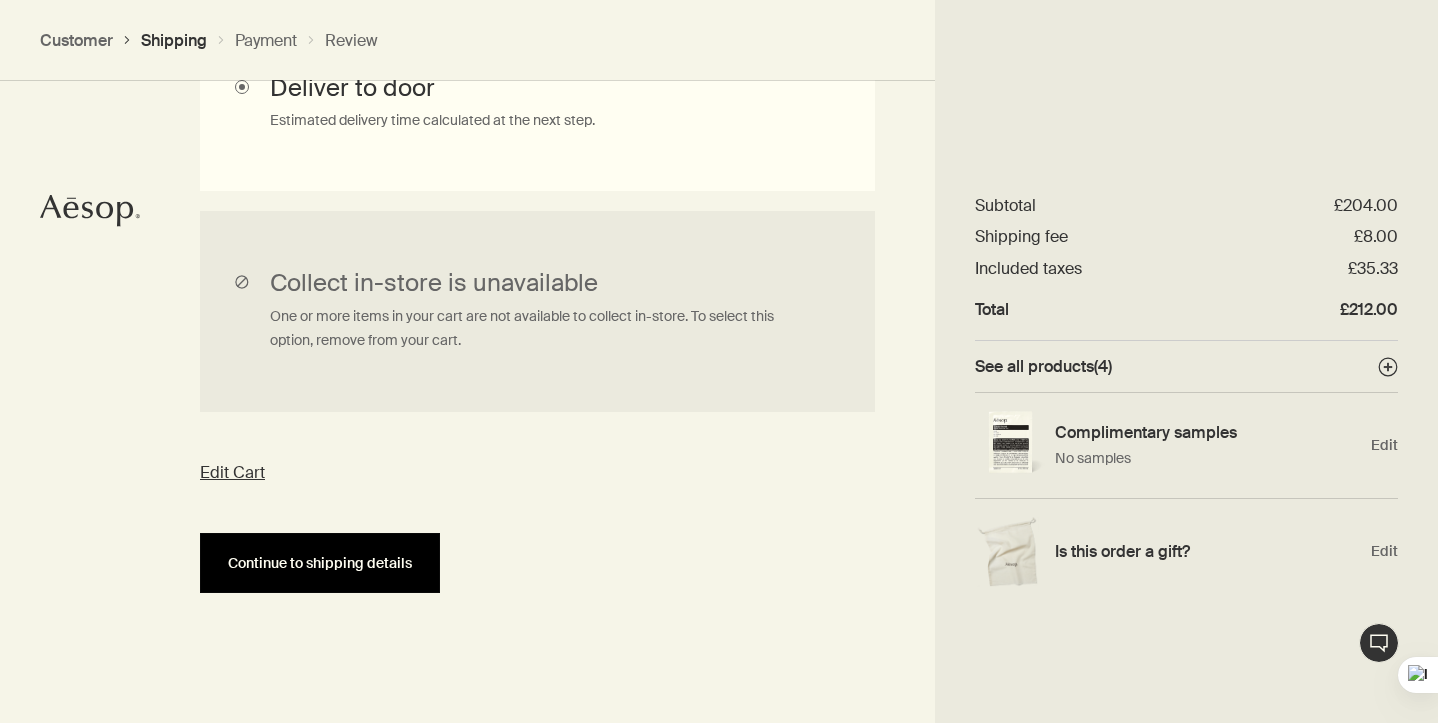 click on "Continue to shipping details" at bounding box center (320, 563) 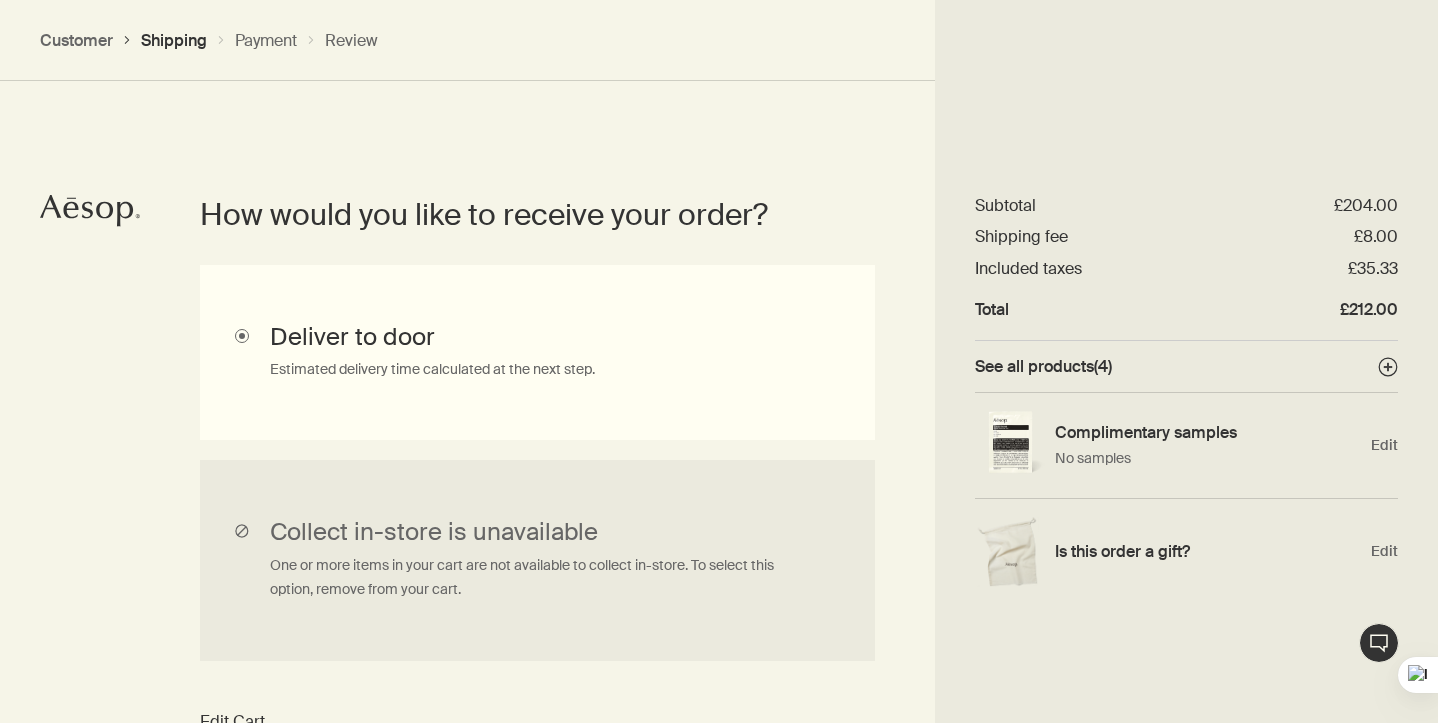 select on "GB" 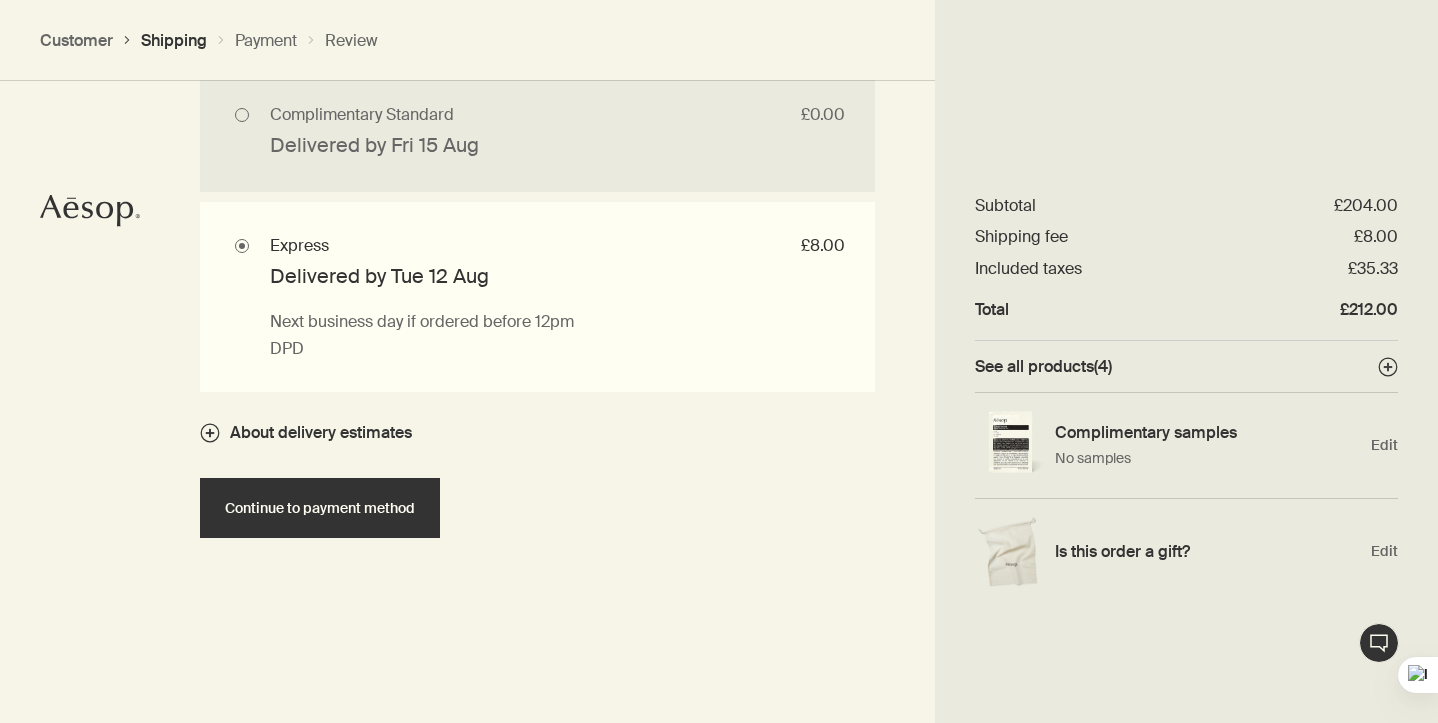 scroll, scrollTop: 1930, scrollLeft: 0, axis: vertical 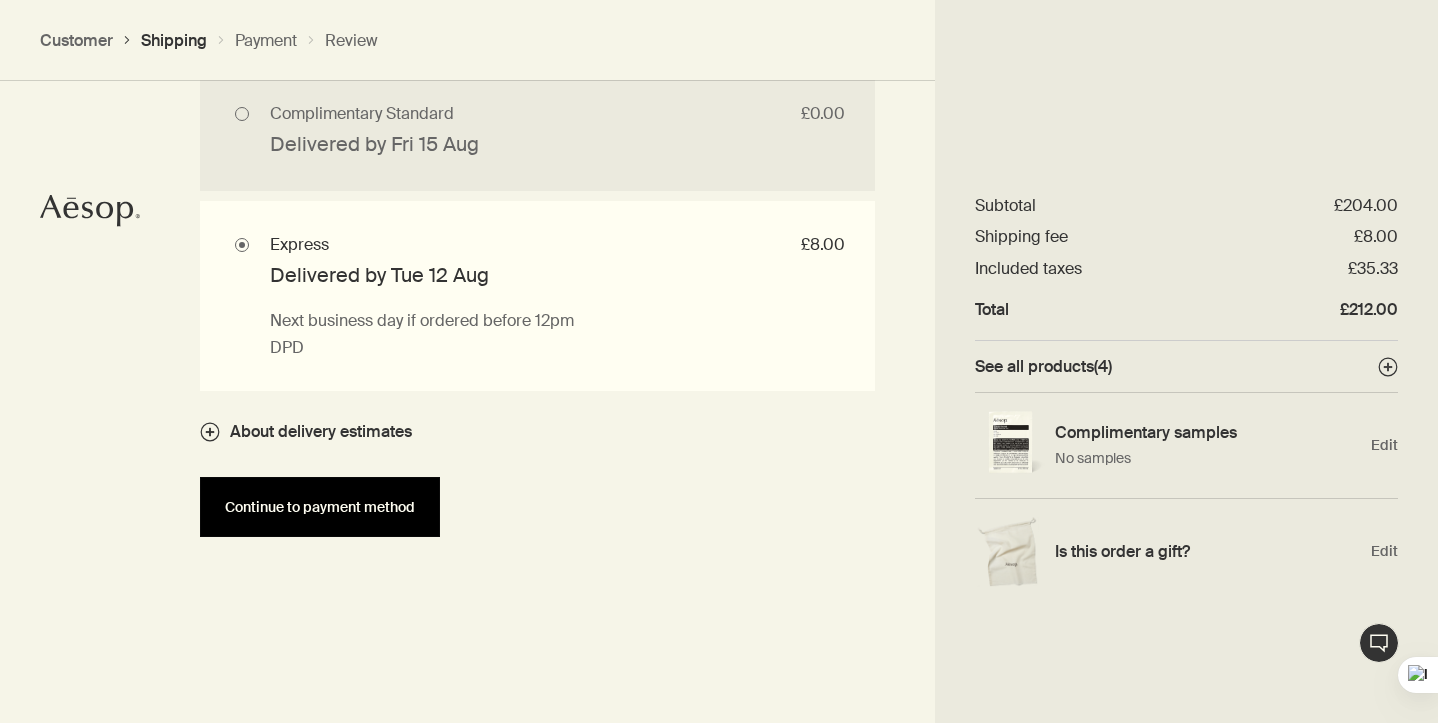 click on "Continue to payment method" at bounding box center (320, 507) 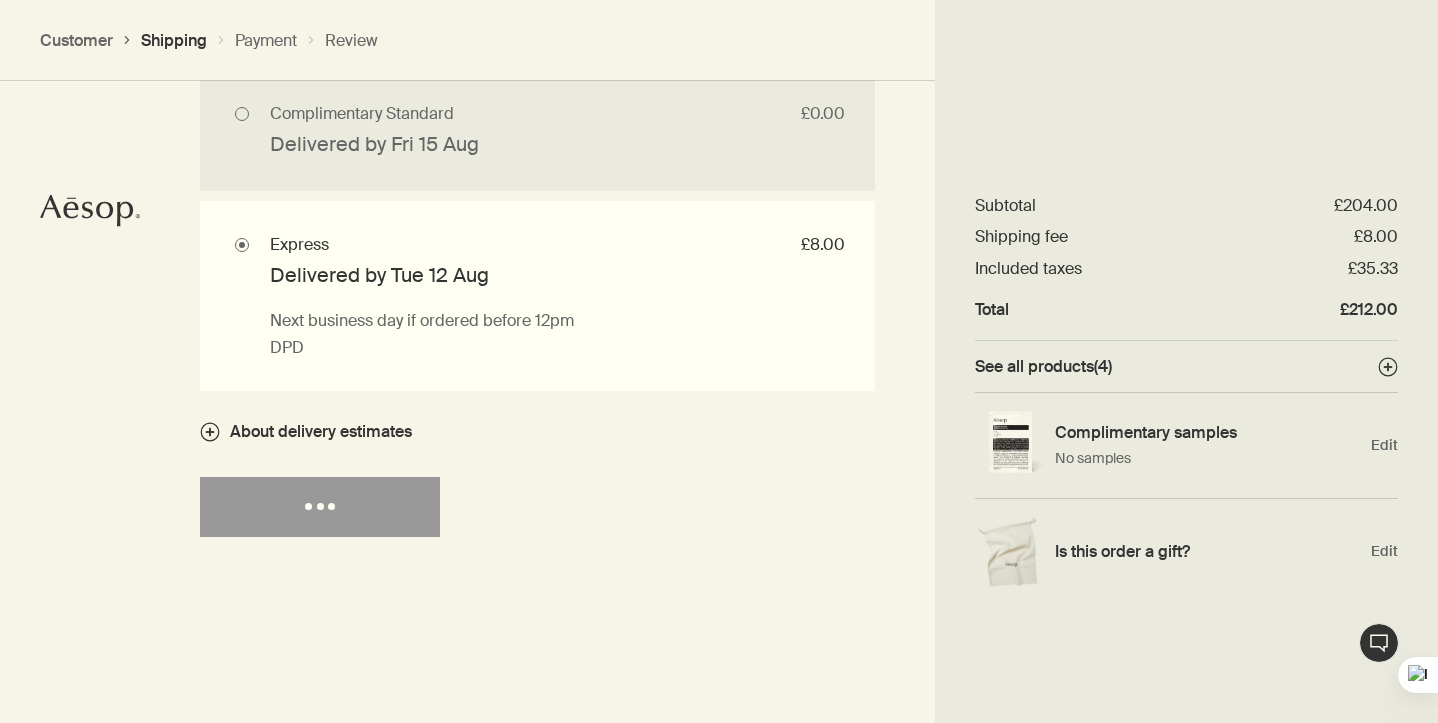 select on "GB" 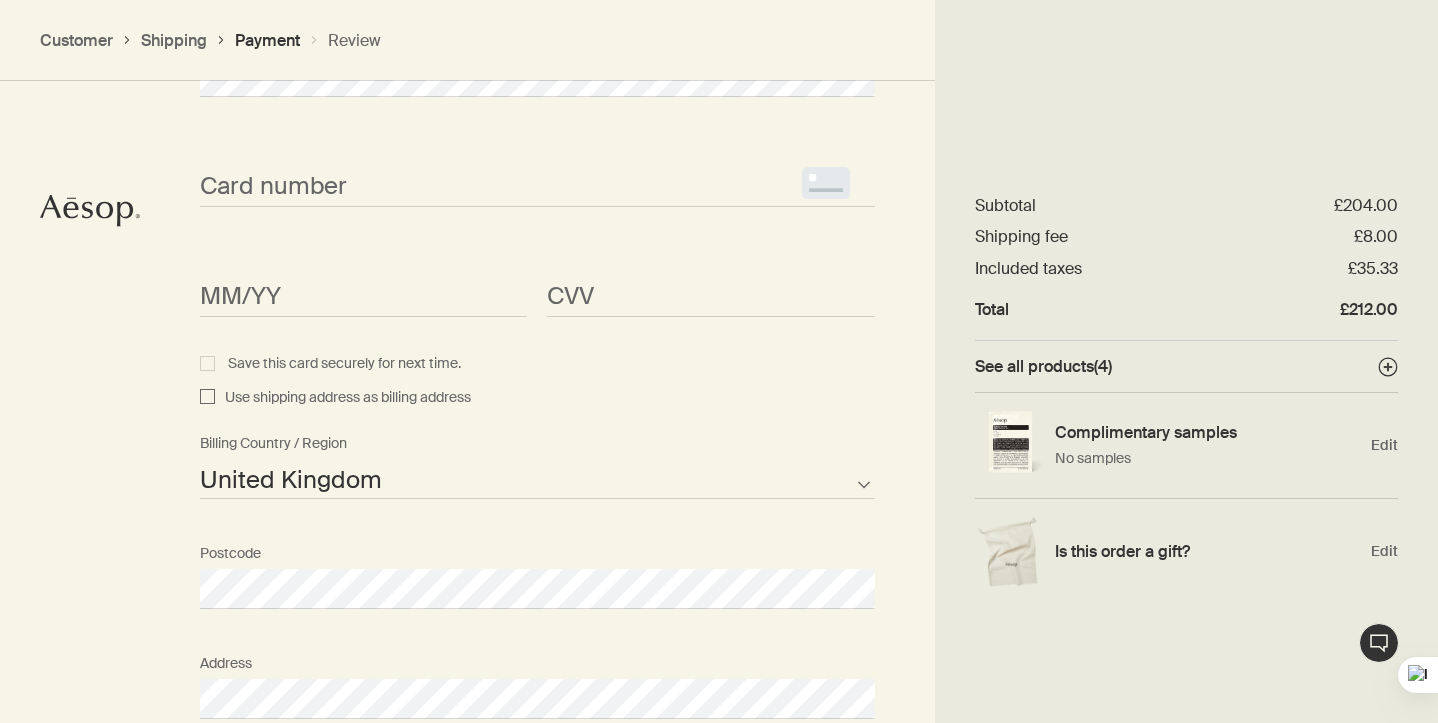 scroll, scrollTop: 1996, scrollLeft: 0, axis: vertical 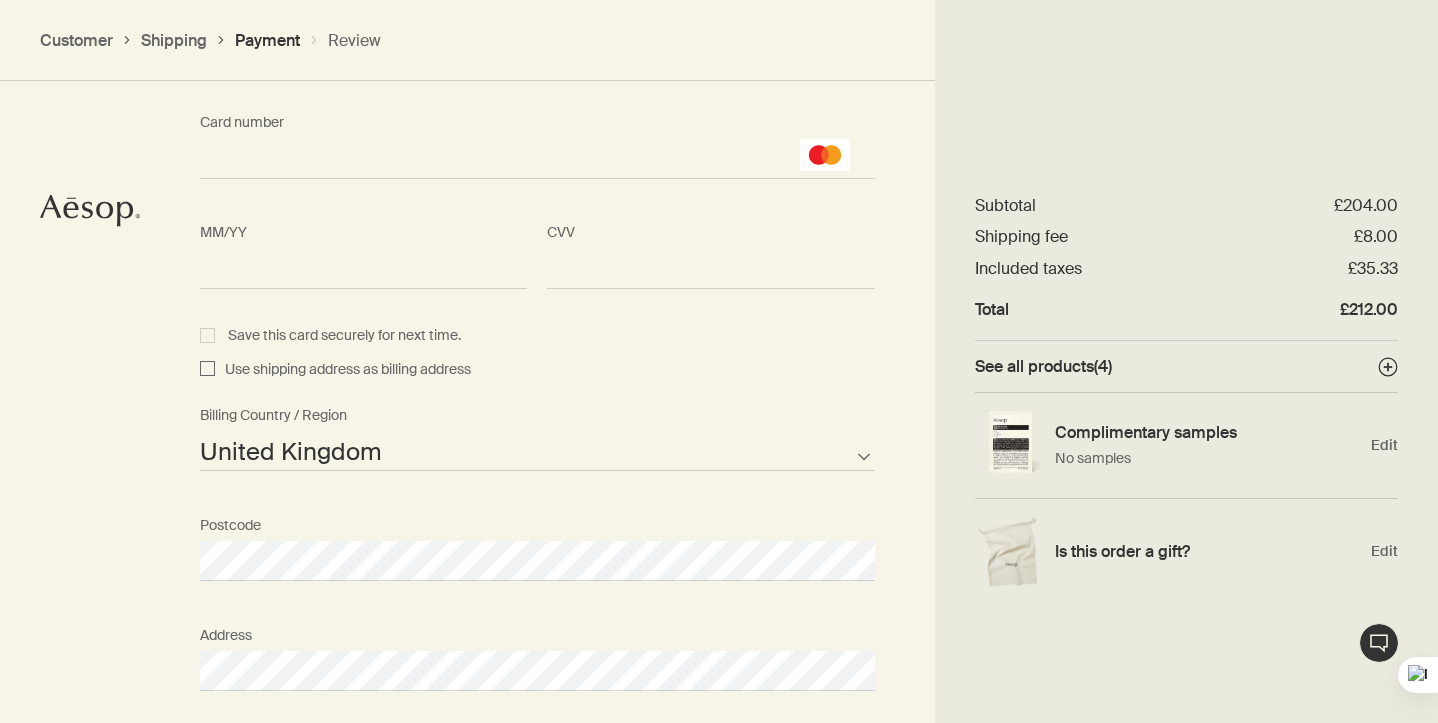 click on "Use shipping address as billing address" at bounding box center (343, 370) 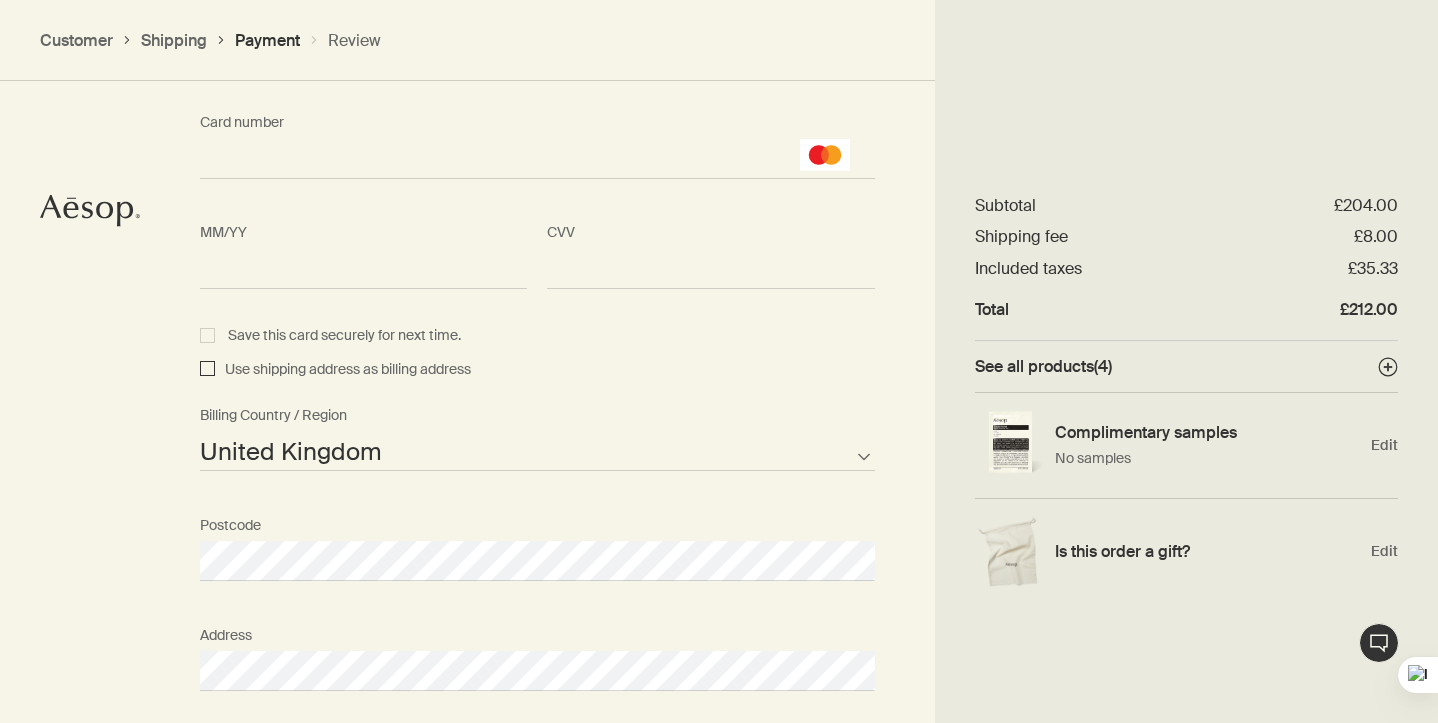 click on "Use shipping address as billing address" at bounding box center [207, 370] 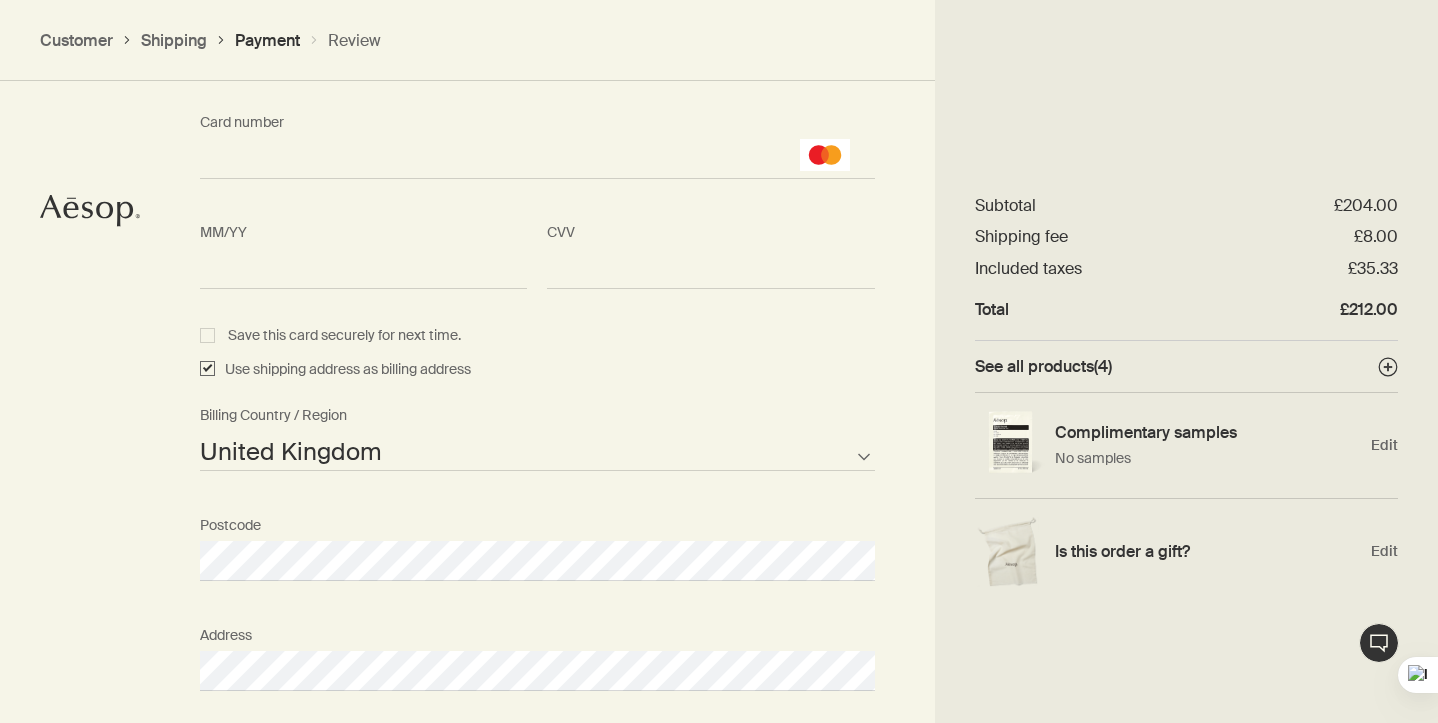 checkbox on "true" 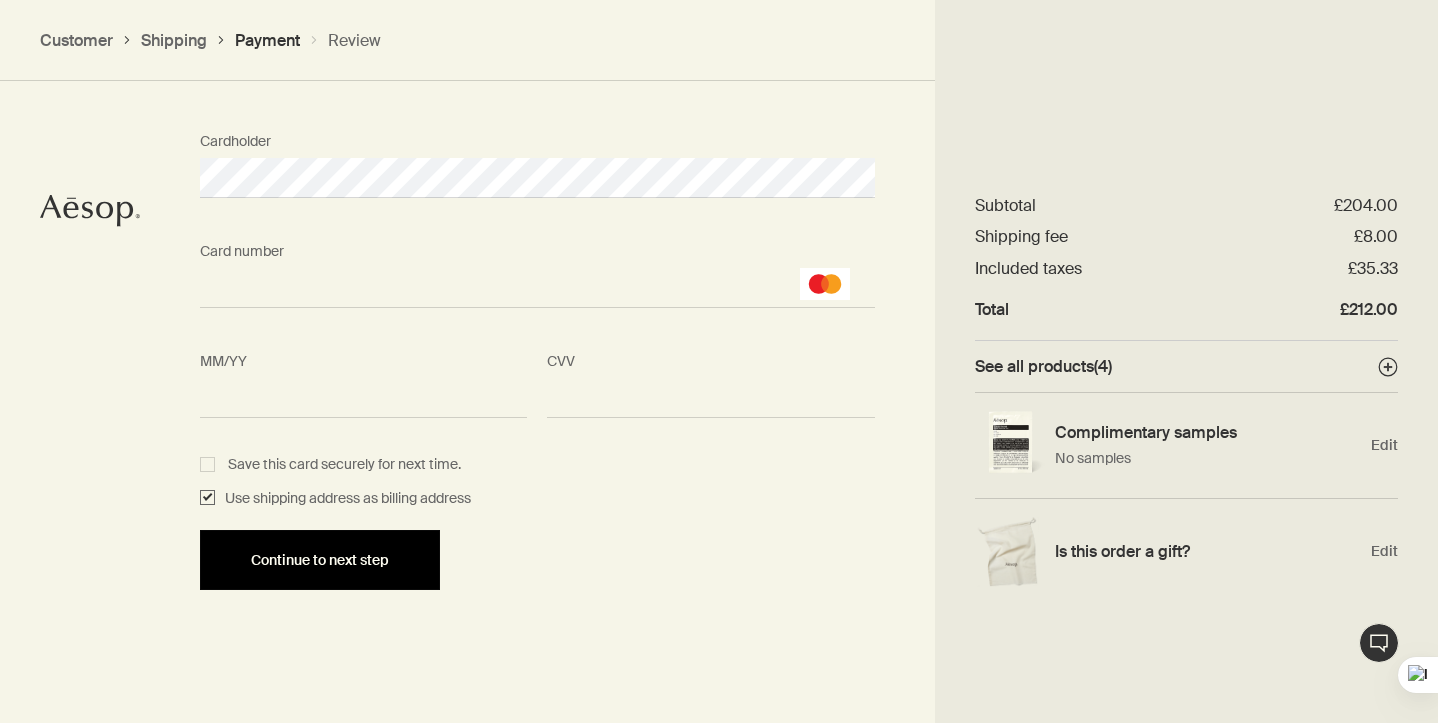 click on "Continue to next step" at bounding box center (320, 560) 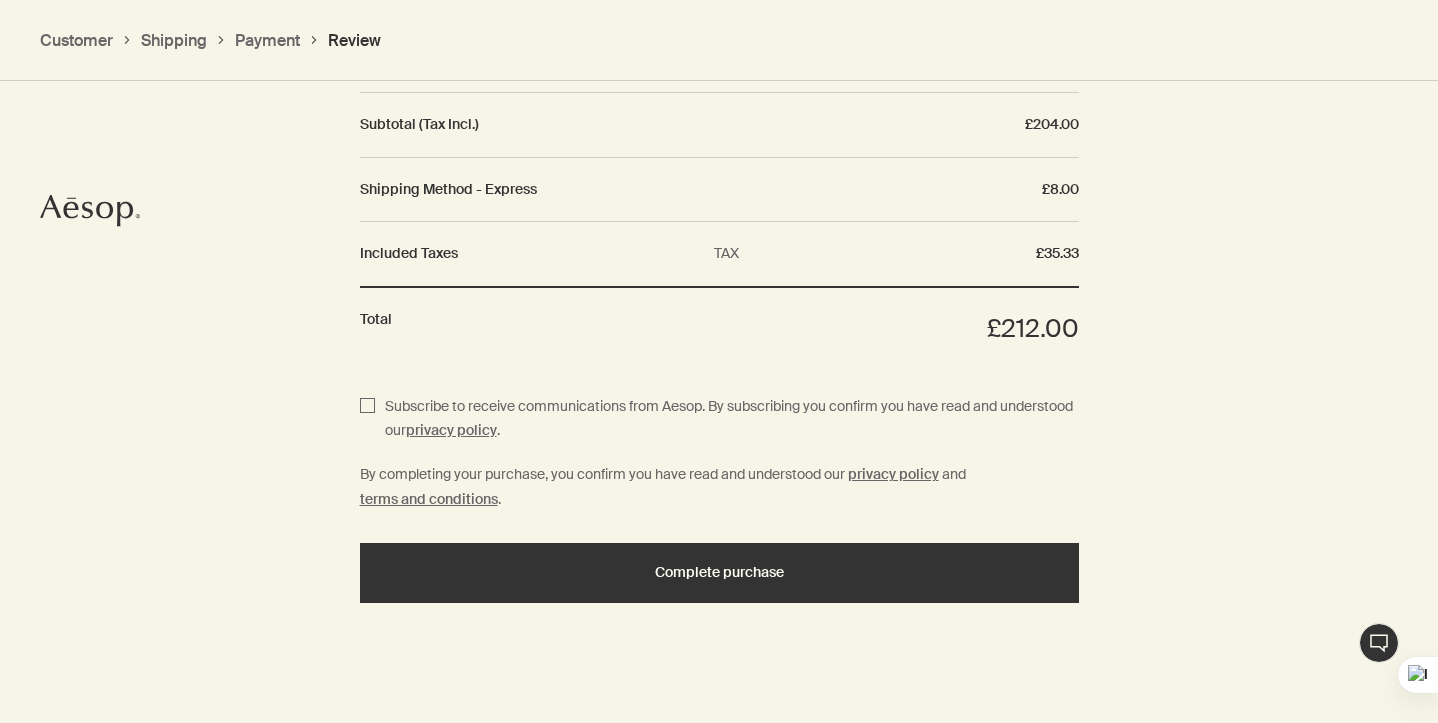 scroll, scrollTop: 2602, scrollLeft: 0, axis: vertical 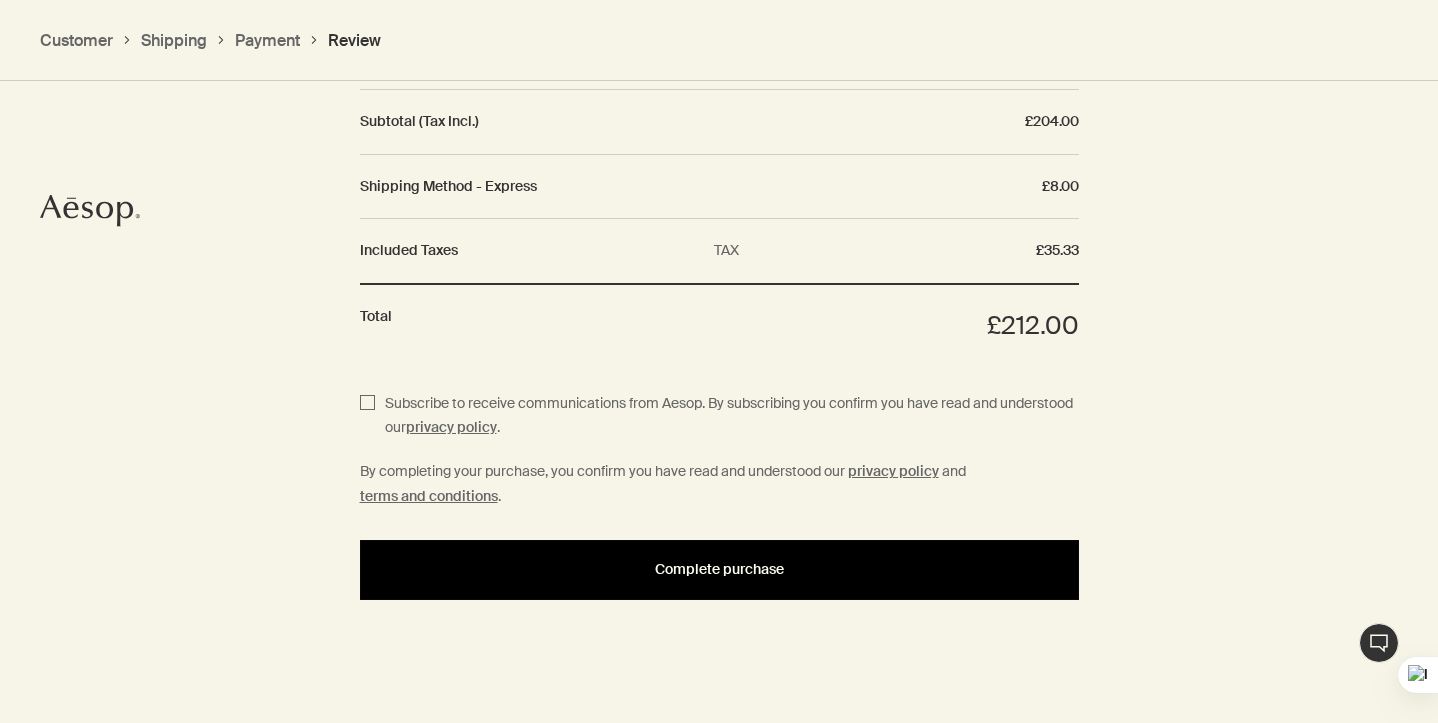 click on "Complete purchase" at bounding box center (719, 570) 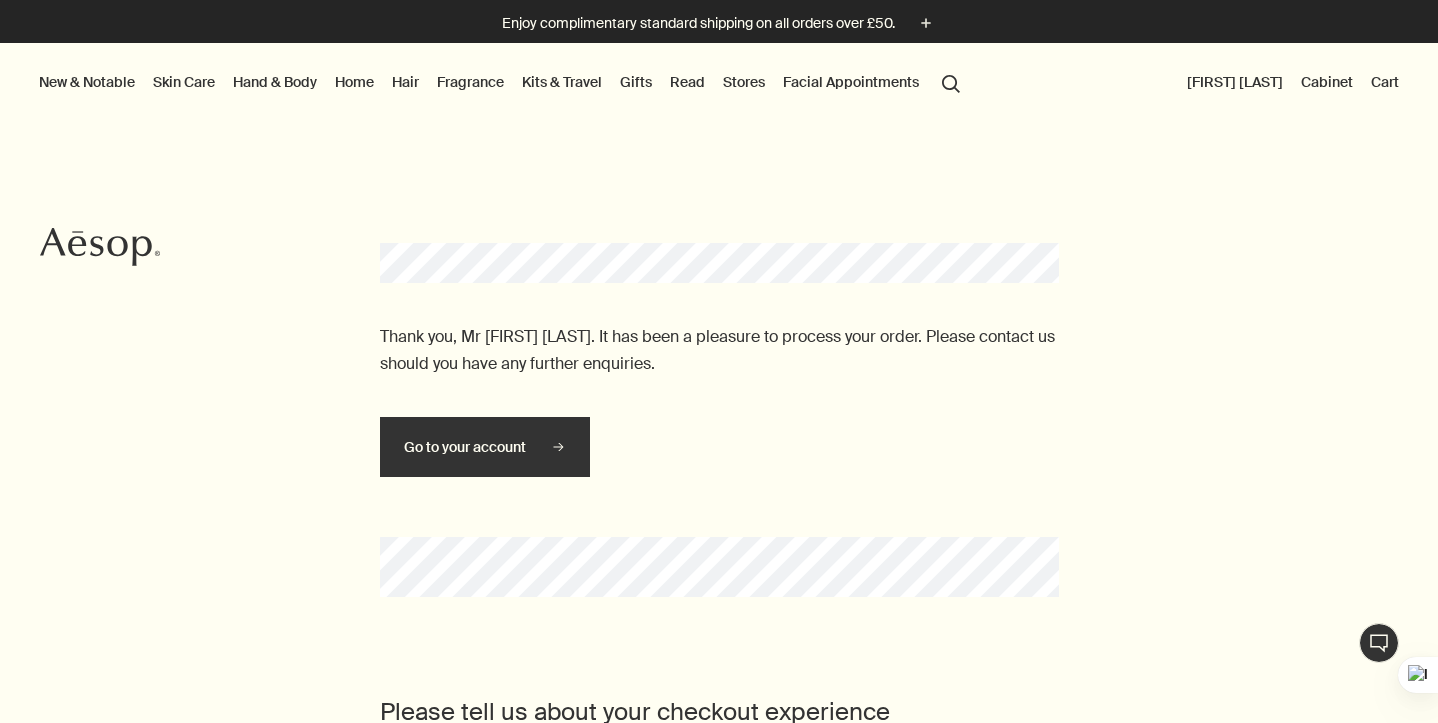 scroll, scrollTop: 0, scrollLeft: 0, axis: both 